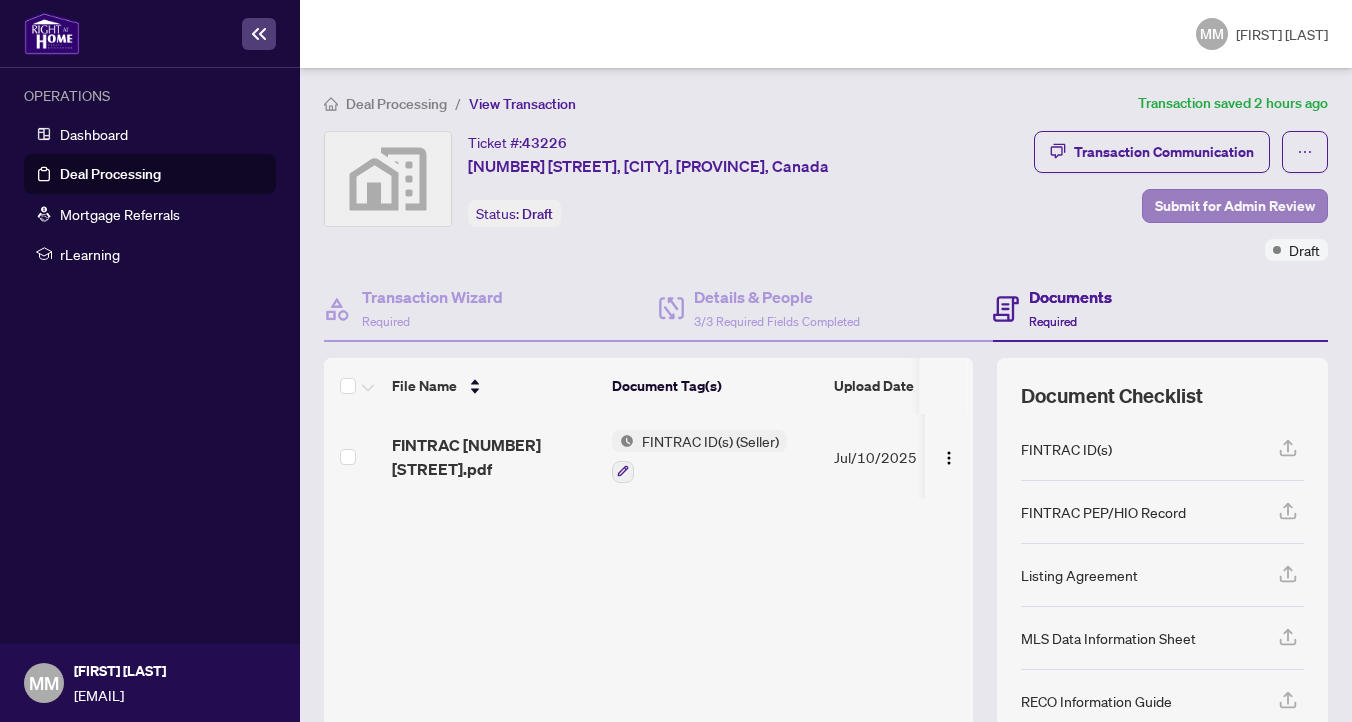 scroll, scrollTop: 0, scrollLeft: 0, axis: both 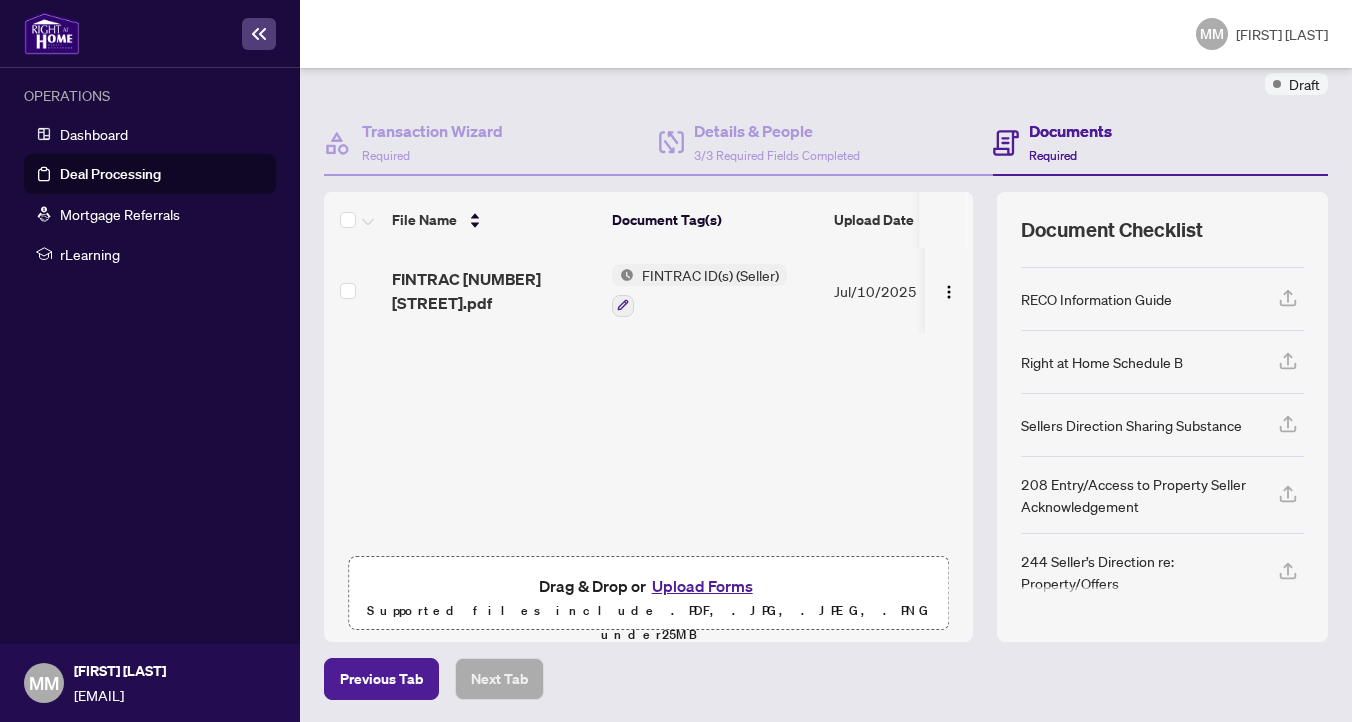 click on "Upload Forms" at bounding box center [702, 586] 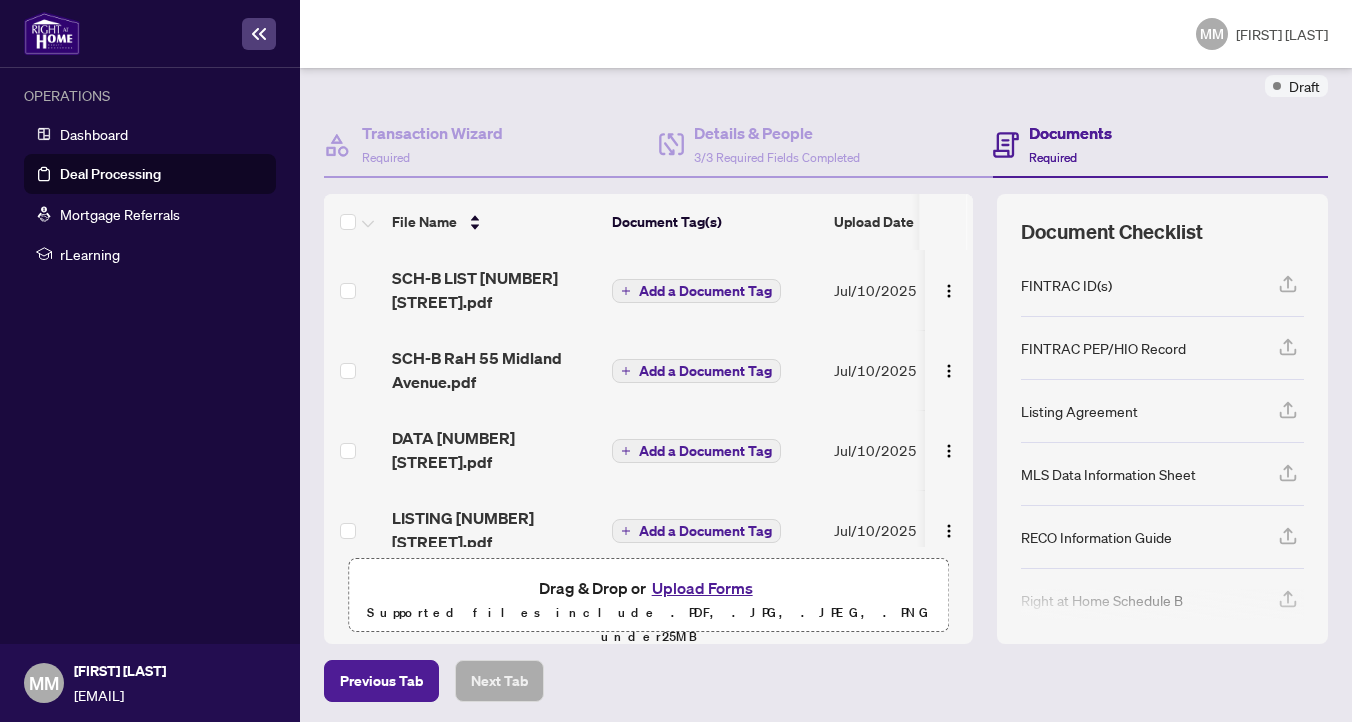 scroll, scrollTop: 166, scrollLeft: 0, axis: vertical 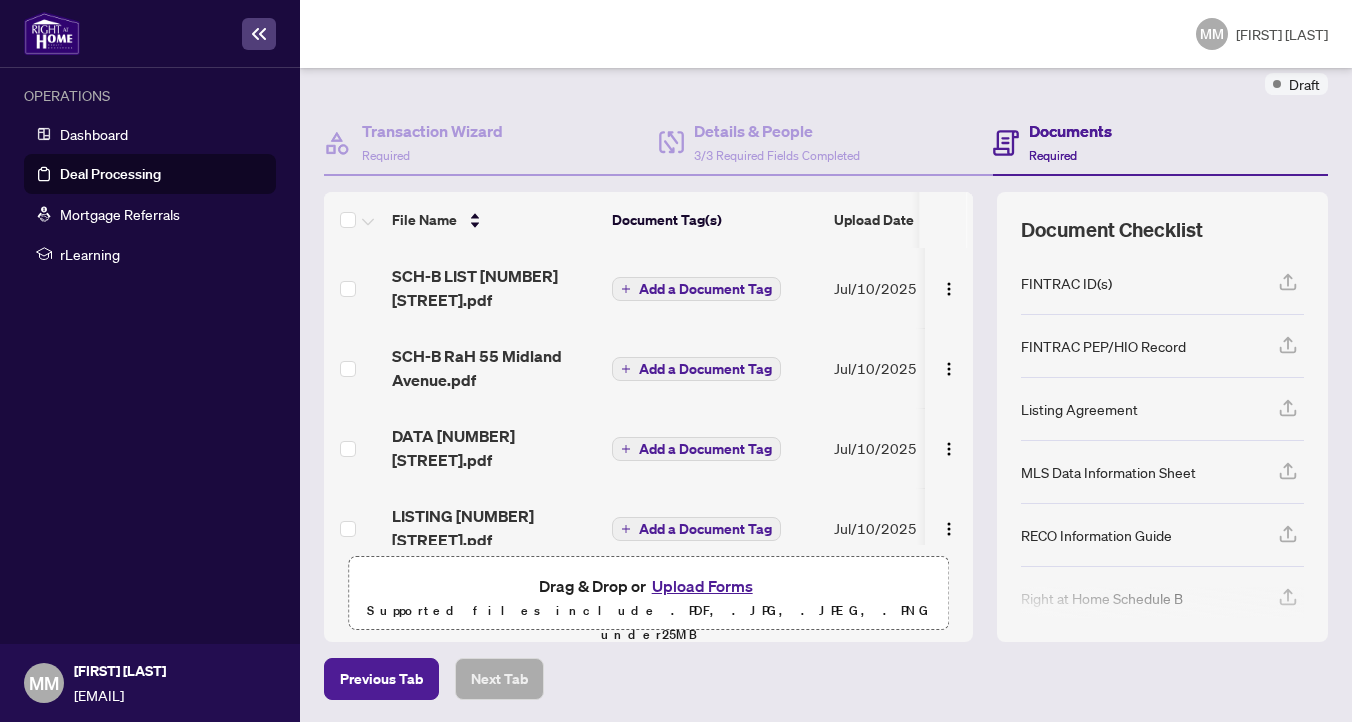 click on "Add a Document Tag" at bounding box center [705, 289] 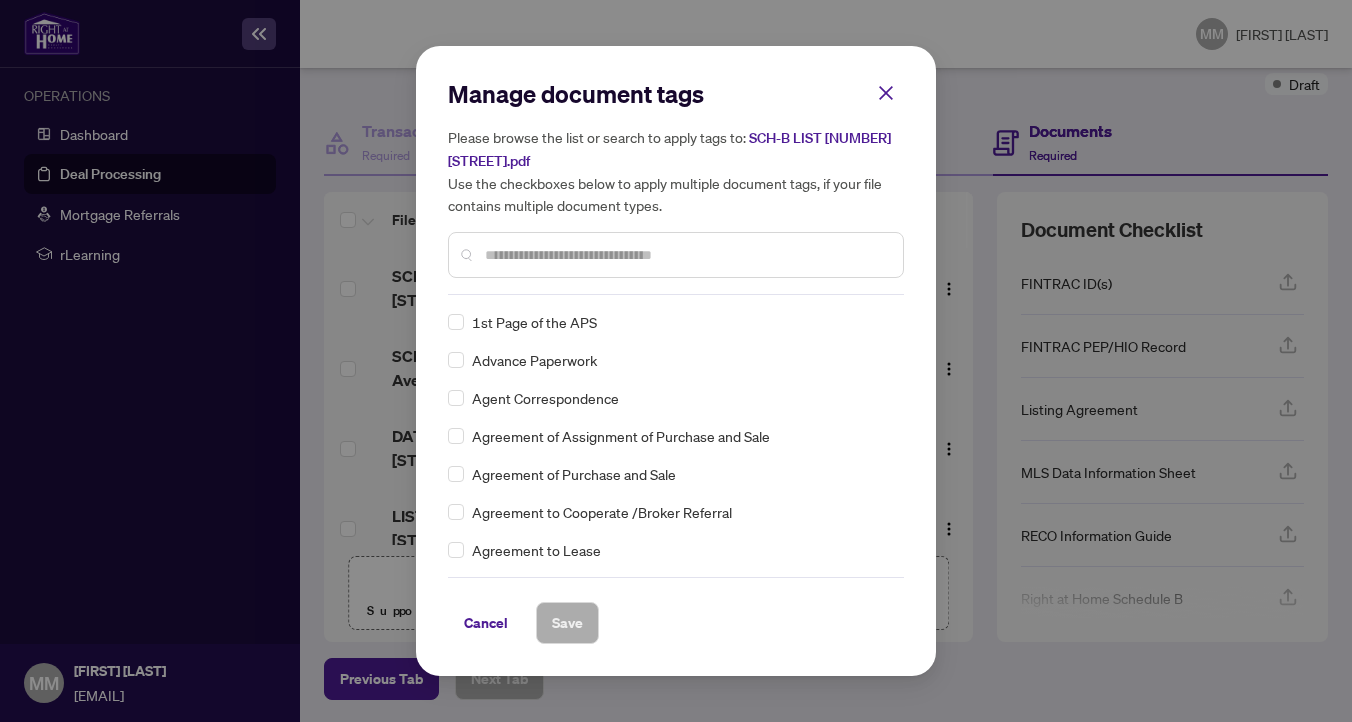 click at bounding box center (686, 255) 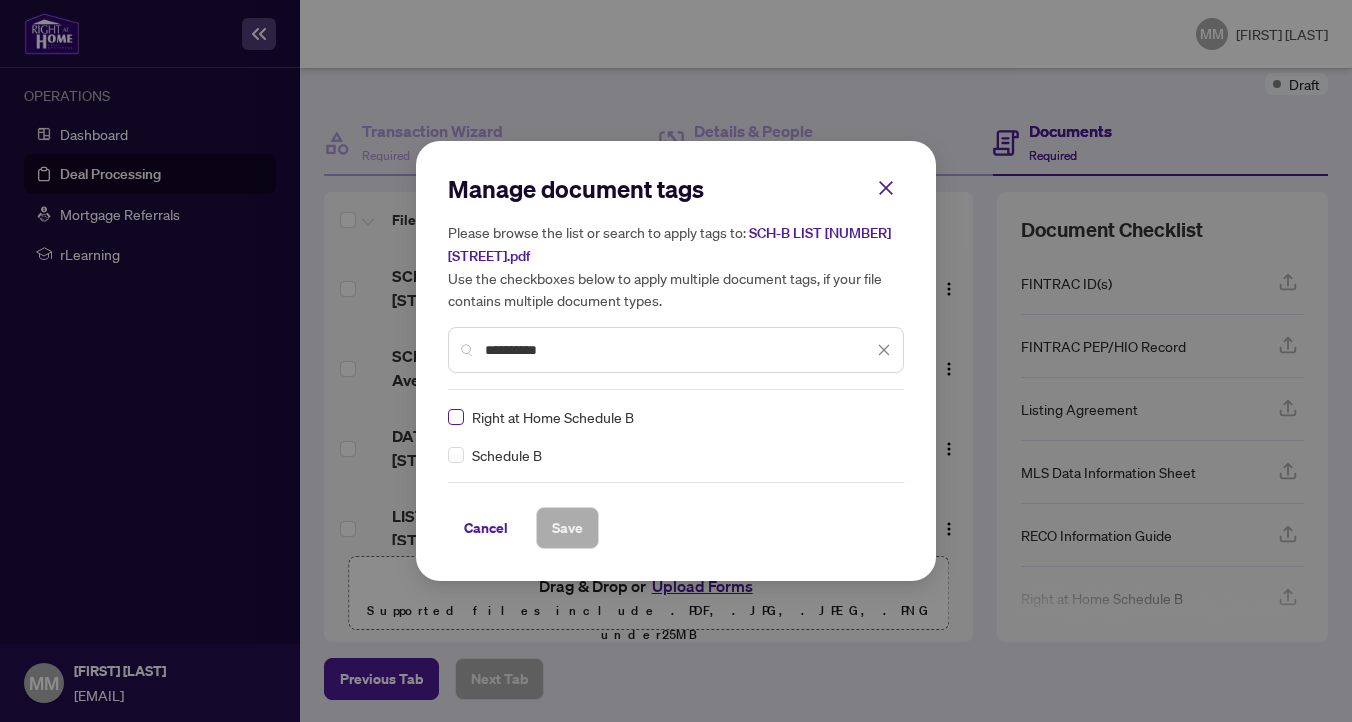 type on "**********" 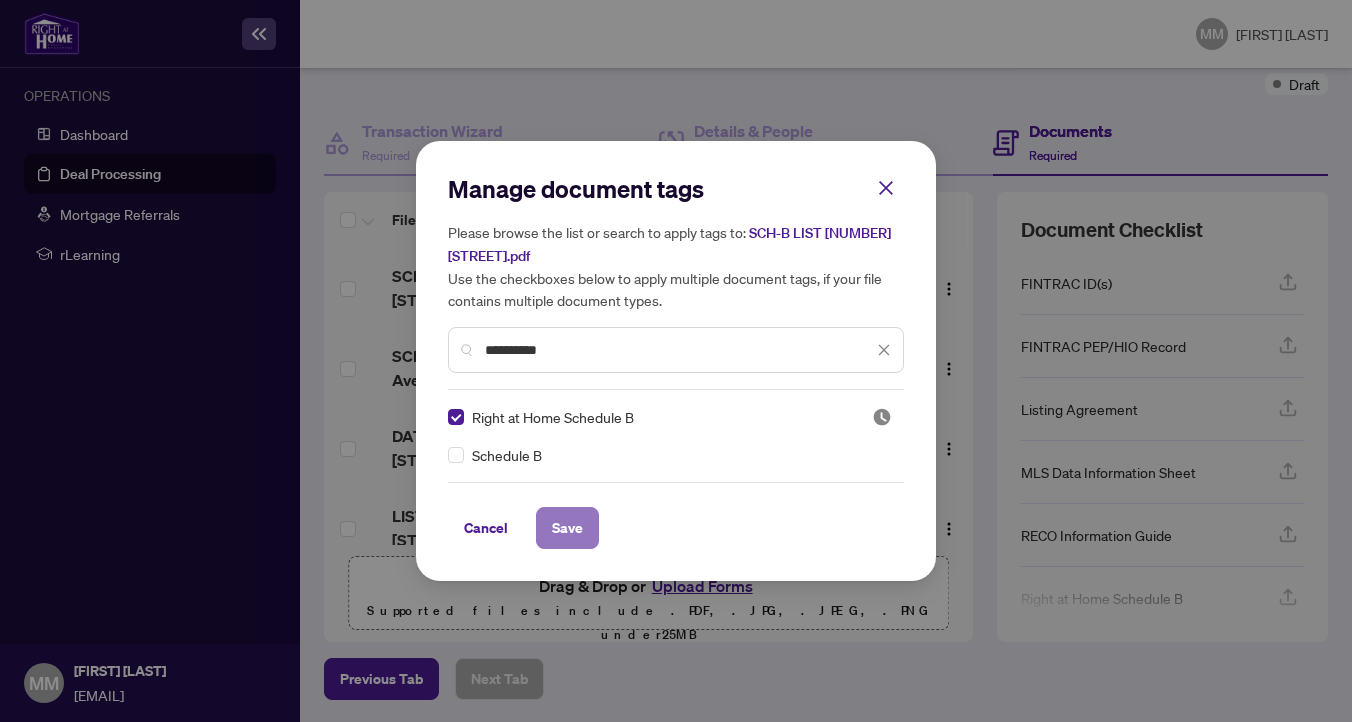 click on "Save" at bounding box center [567, 528] 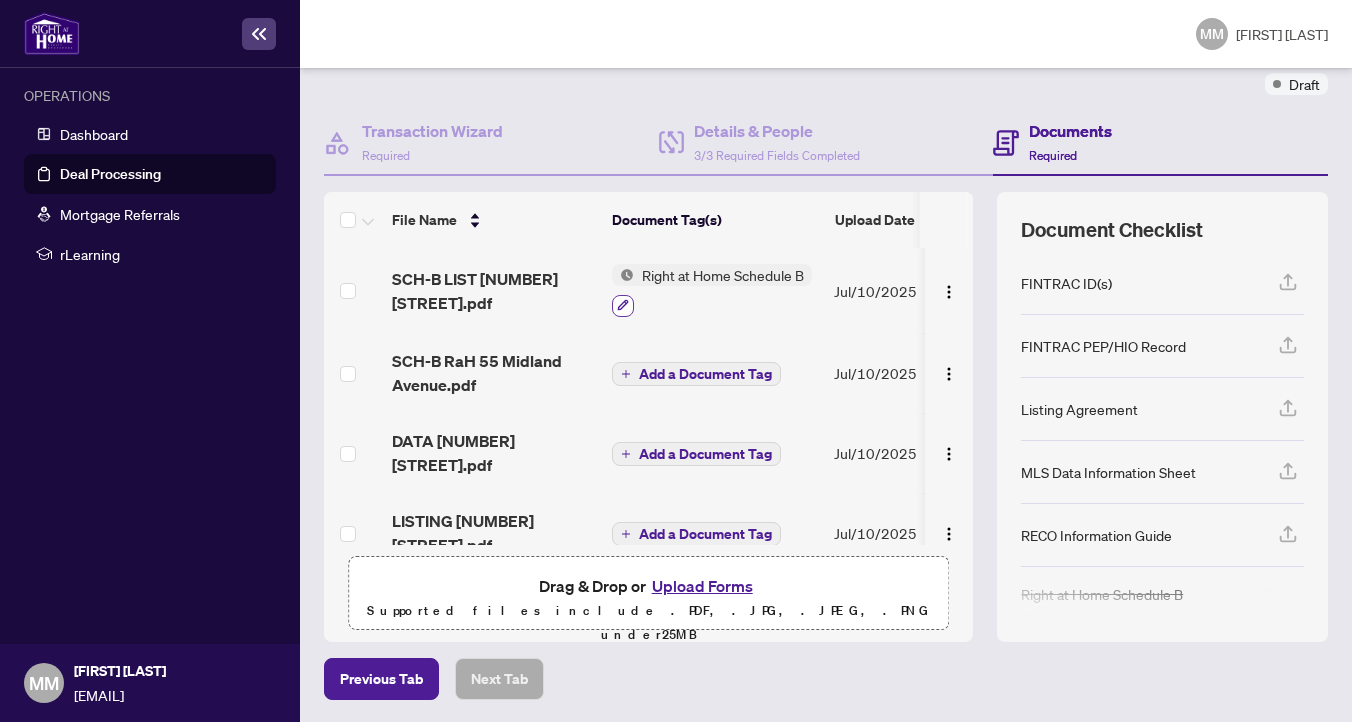 click 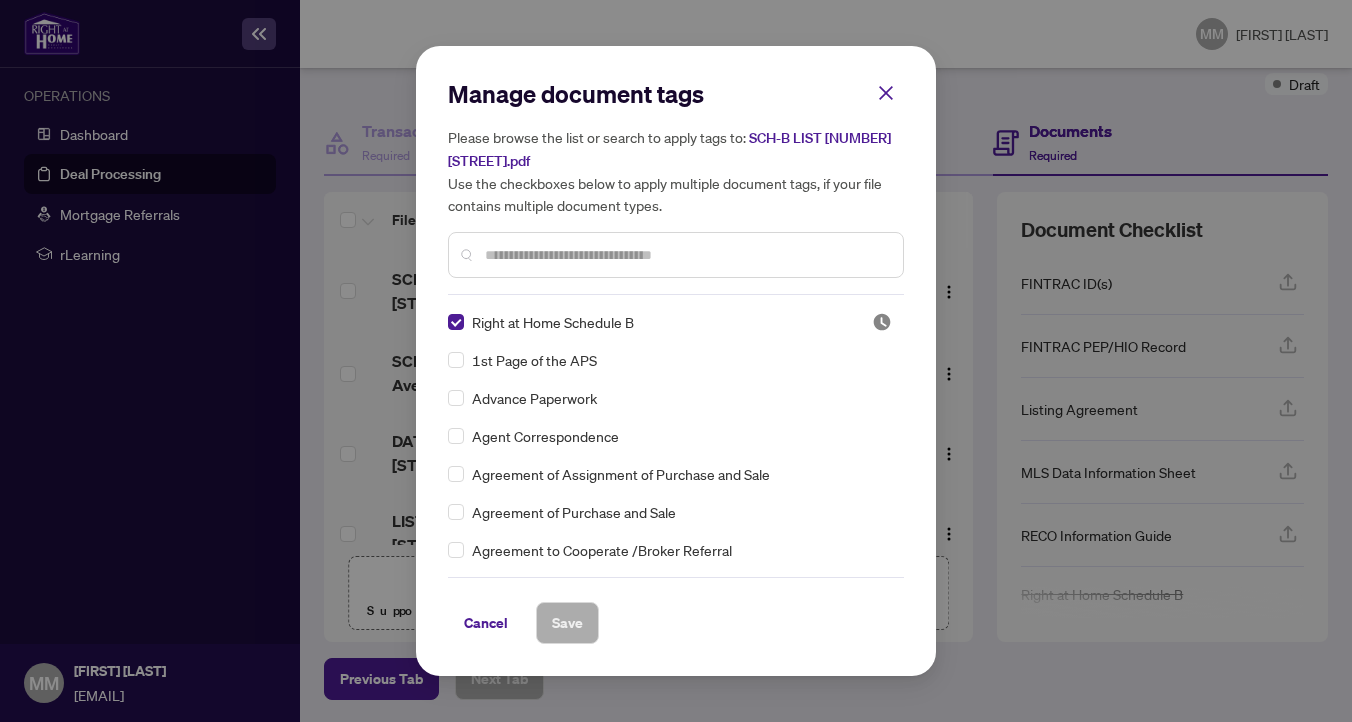 scroll, scrollTop: 0, scrollLeft: 0, axis: both 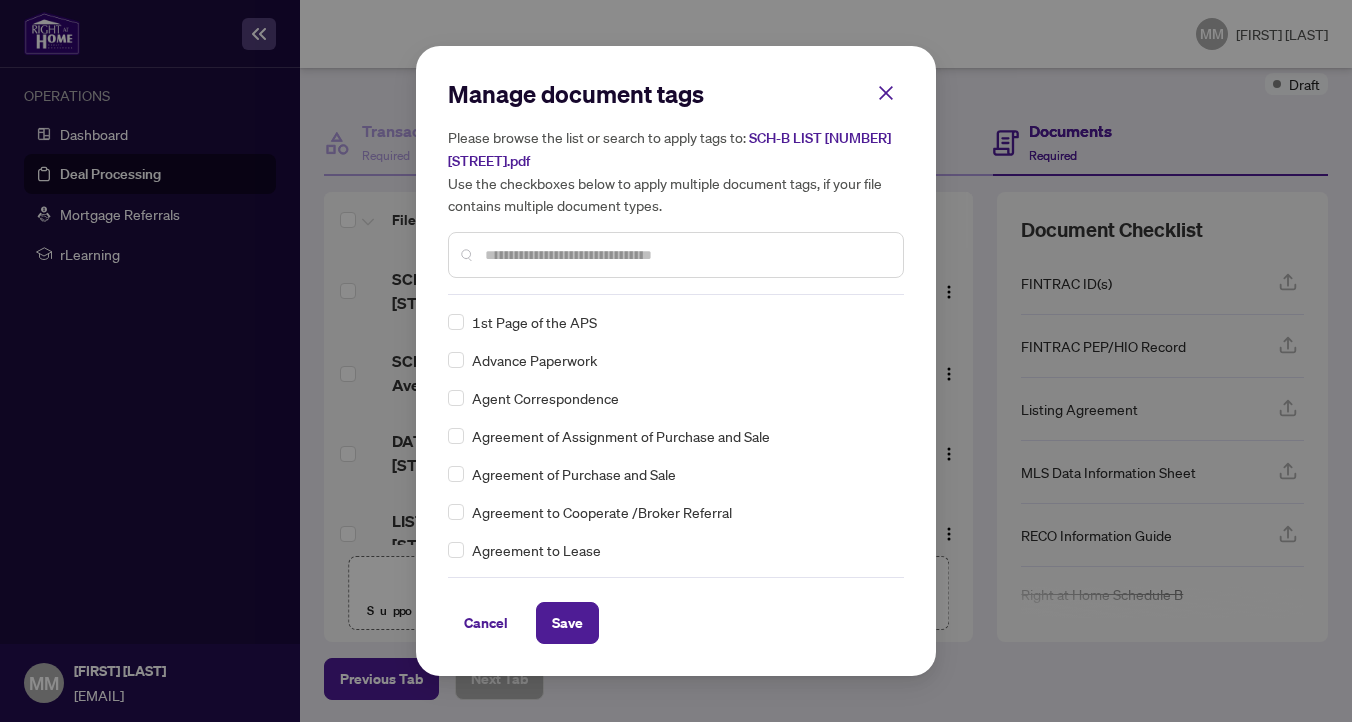 click at bounding box center (686, 255) 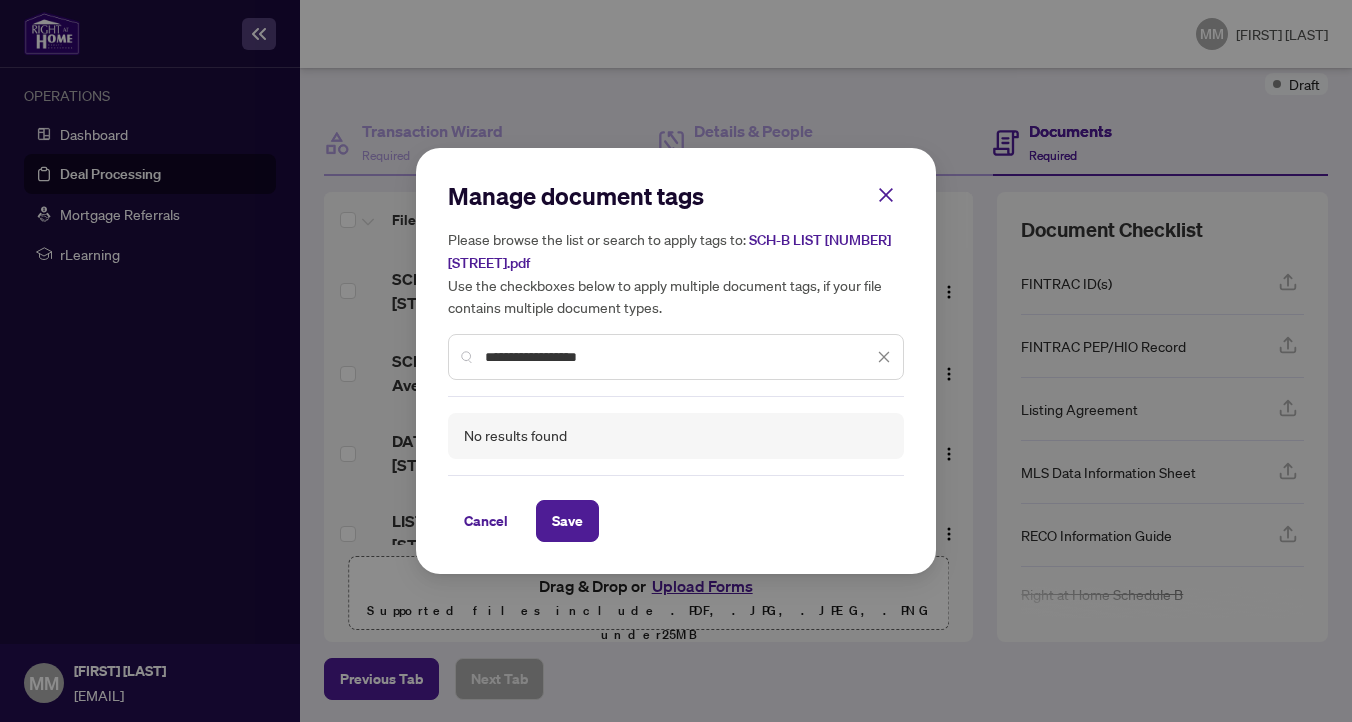 drag, startPoint x: 524, startPoint y: 357, endPoint x: 467, endPoint y: 357, distance: 57 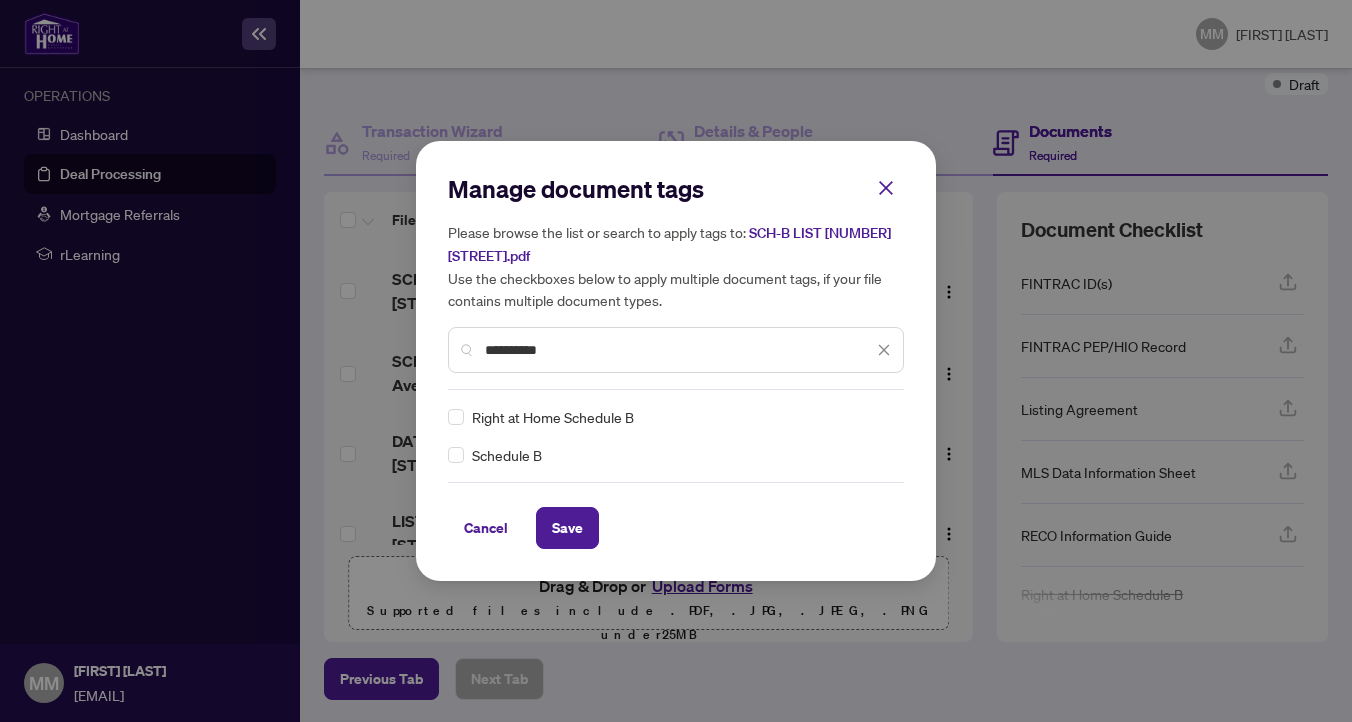 type on "**********" 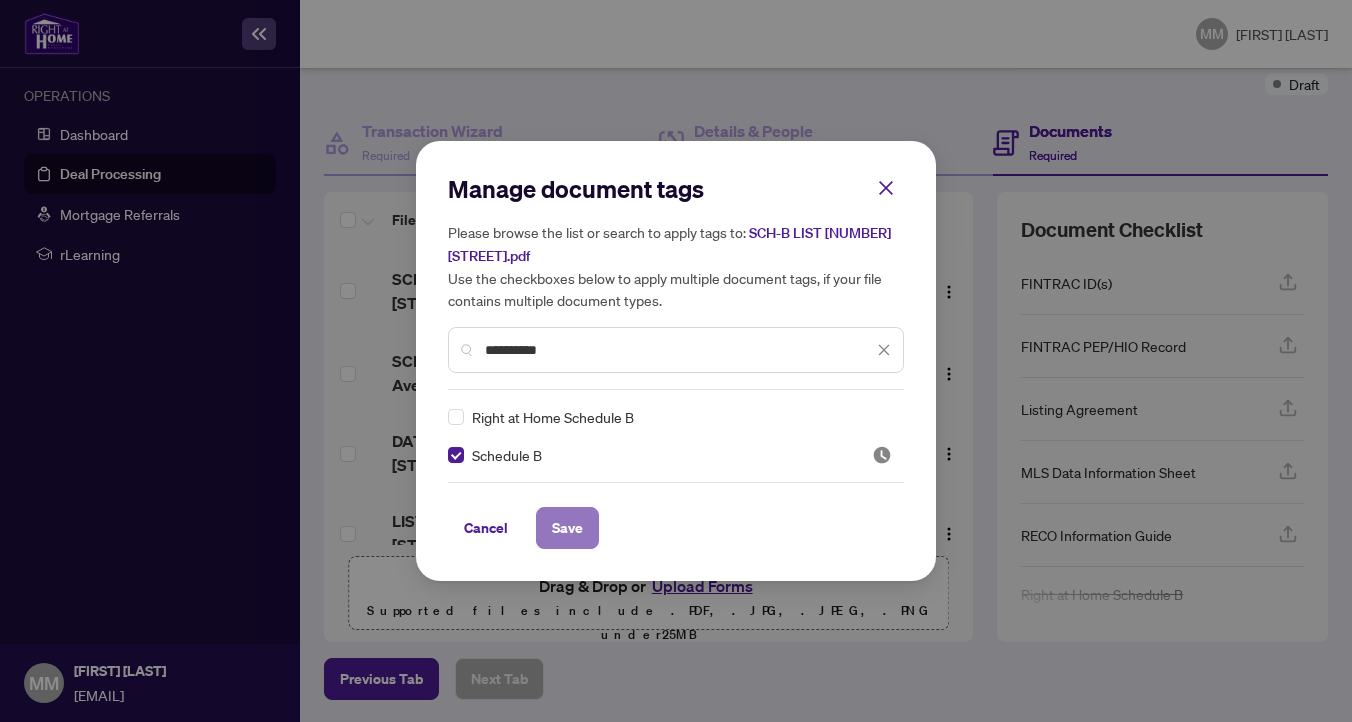 click on "Save" at bounding box center [567, 528] 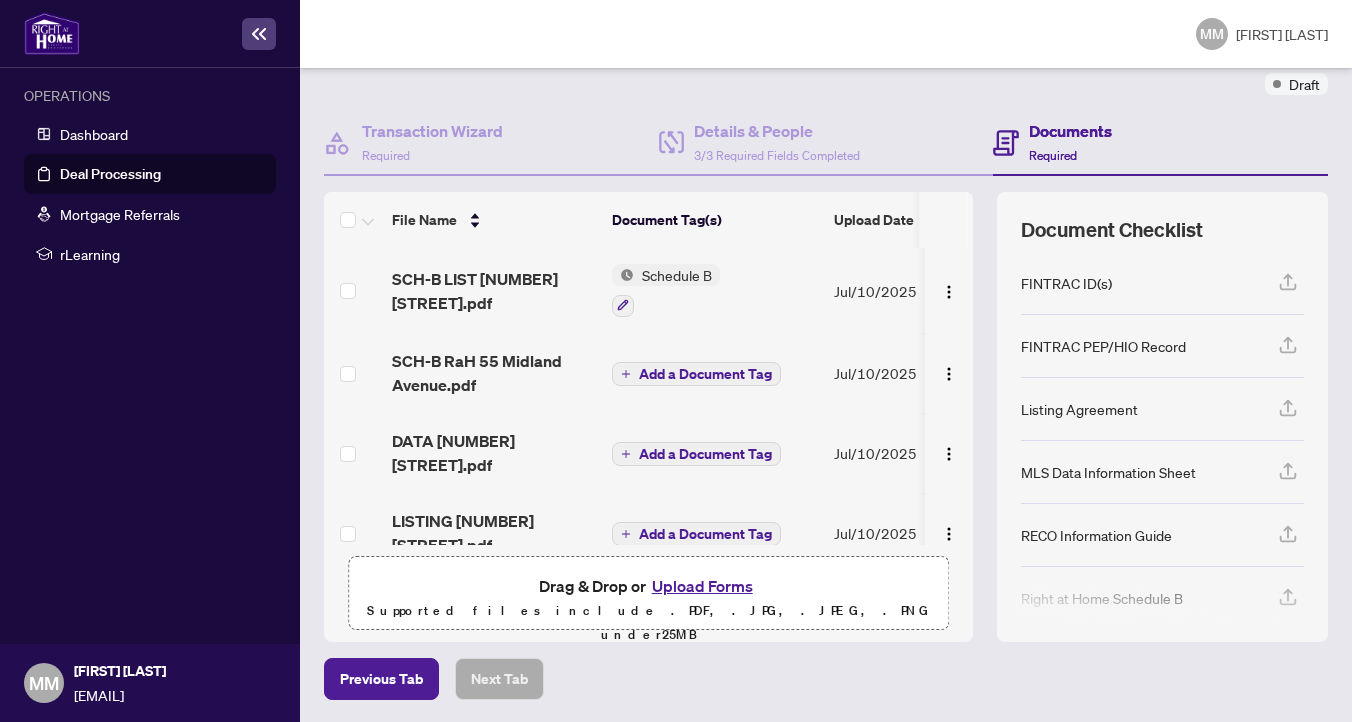 click on "Add a Document Tag" at bounding box center [705, 374] 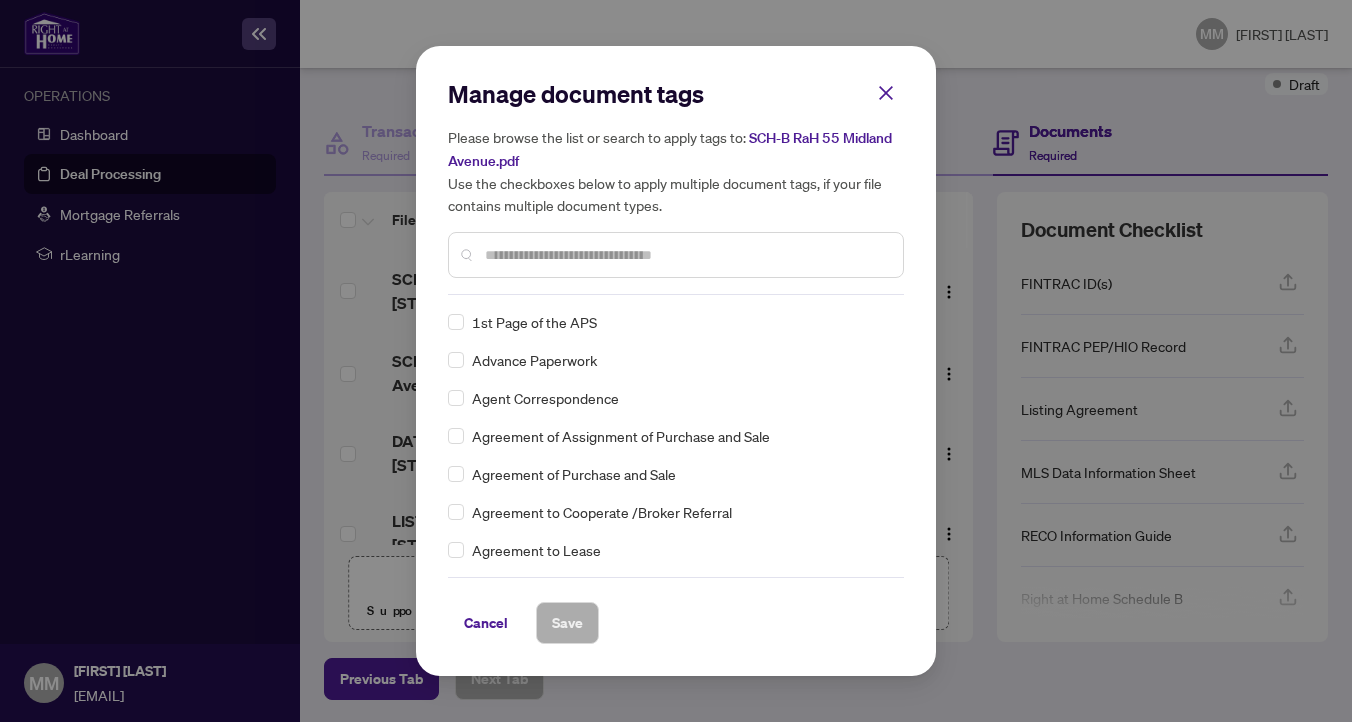 click at bounding box center [686, 255] 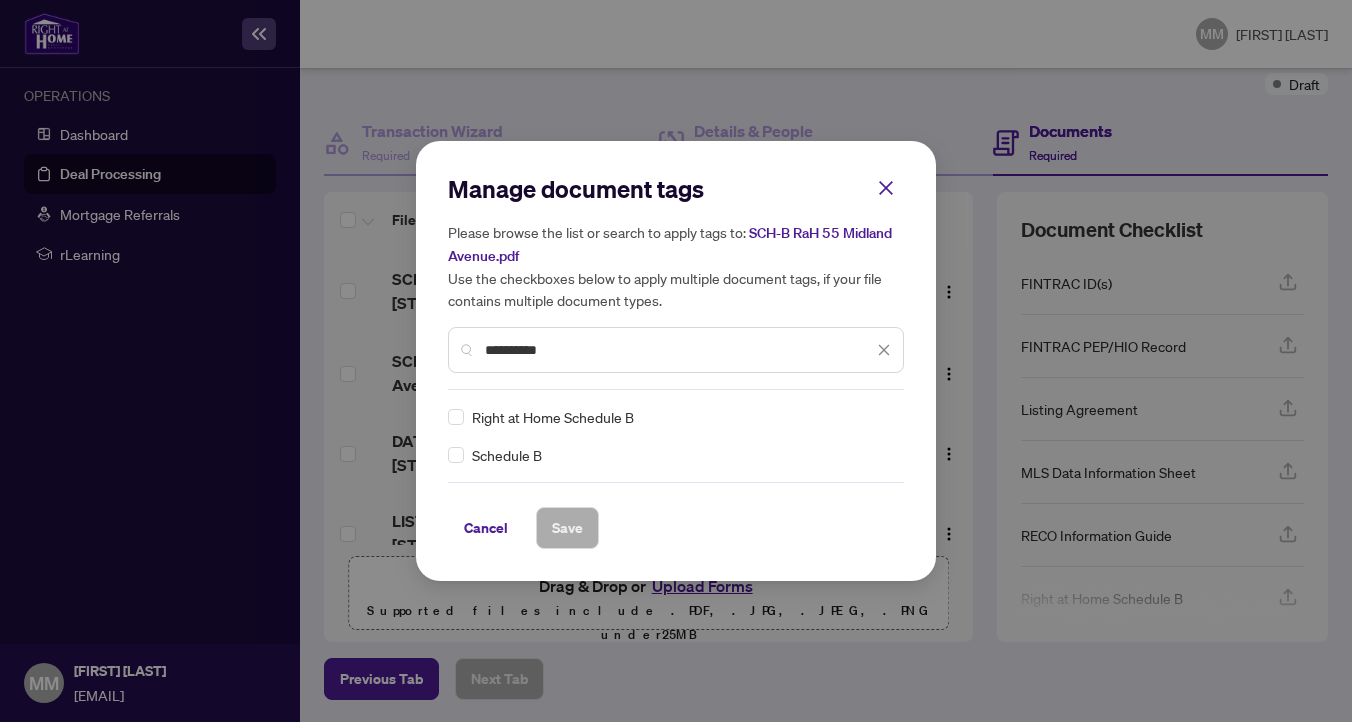 type on "**********" 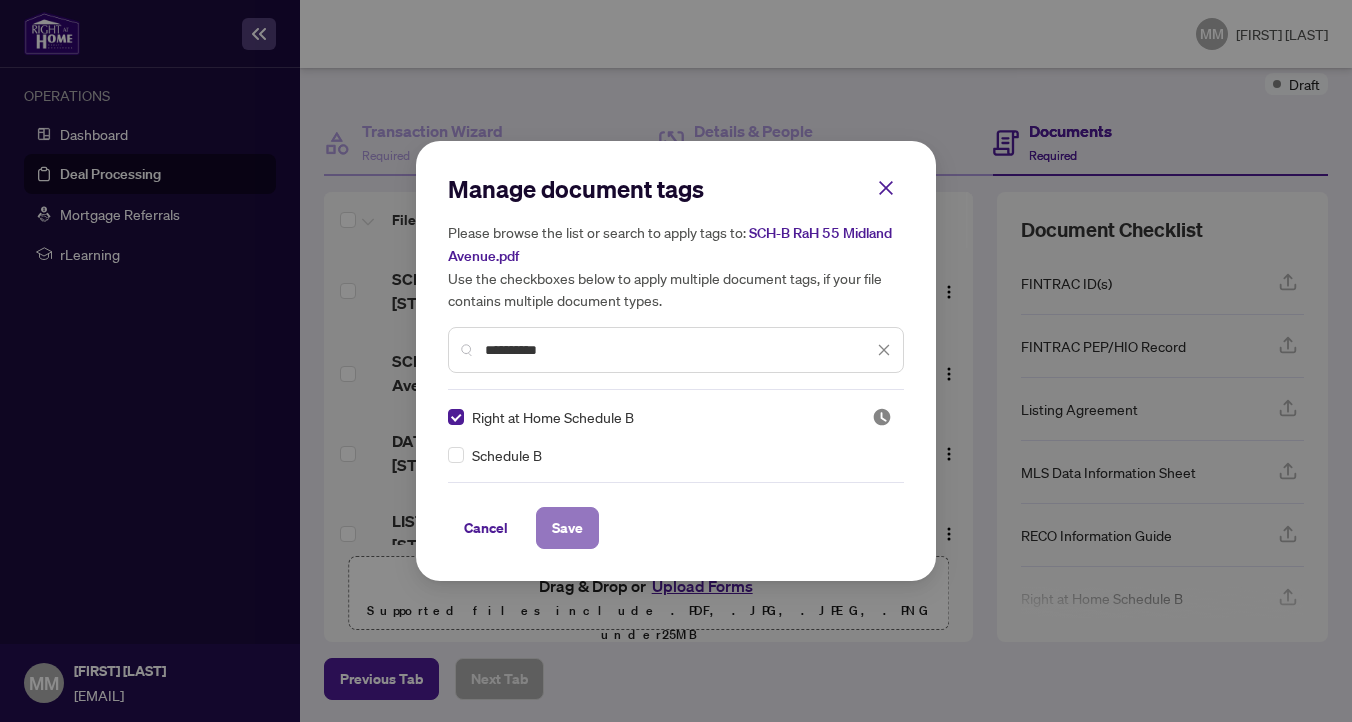 click on "Save" at bounding box center (567, 528) 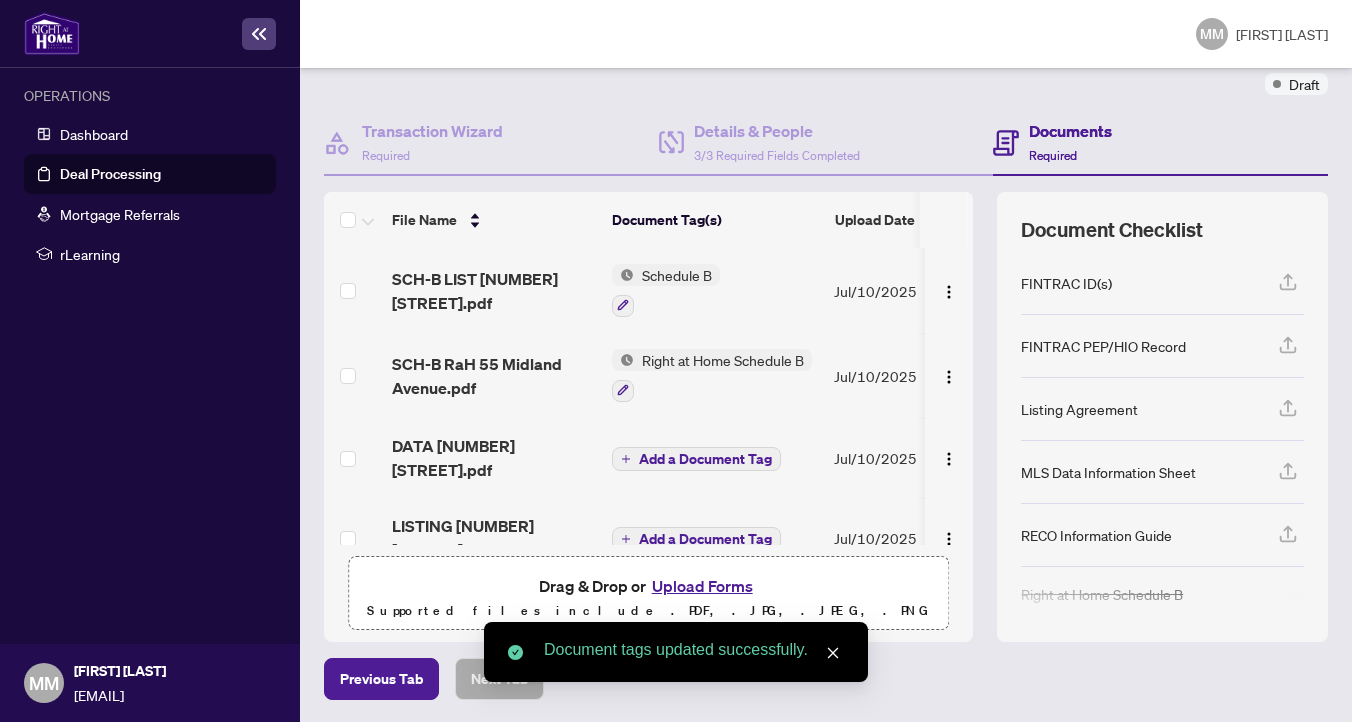click on "Add a Document Tag" at bounding box center (705, 459) 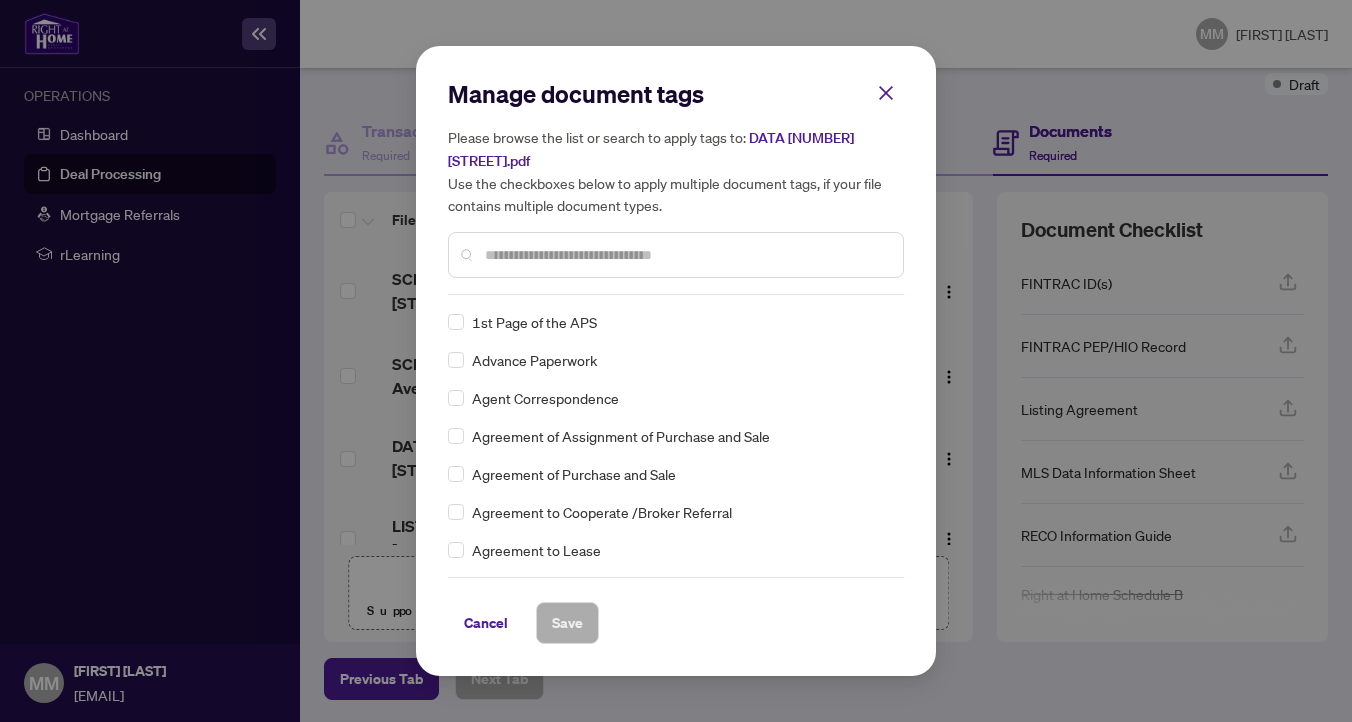 click at bounding box center (686, 255) 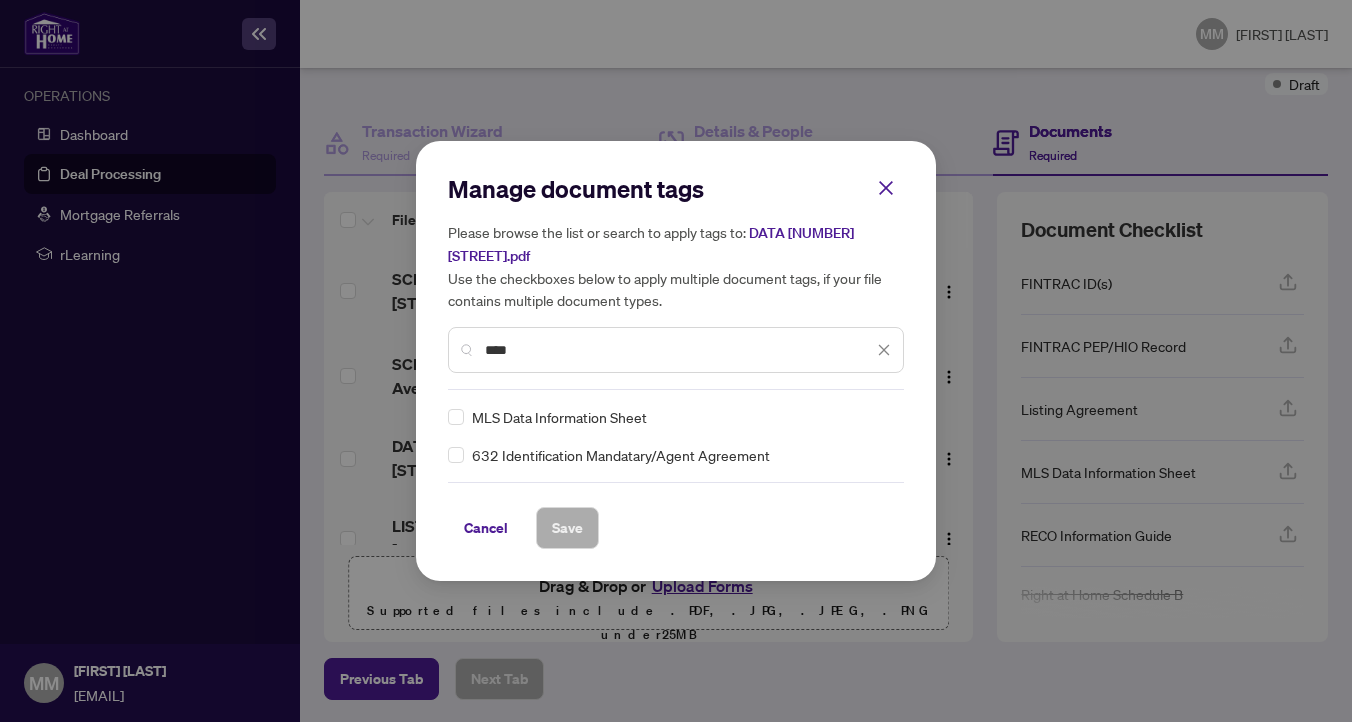 type on "****" 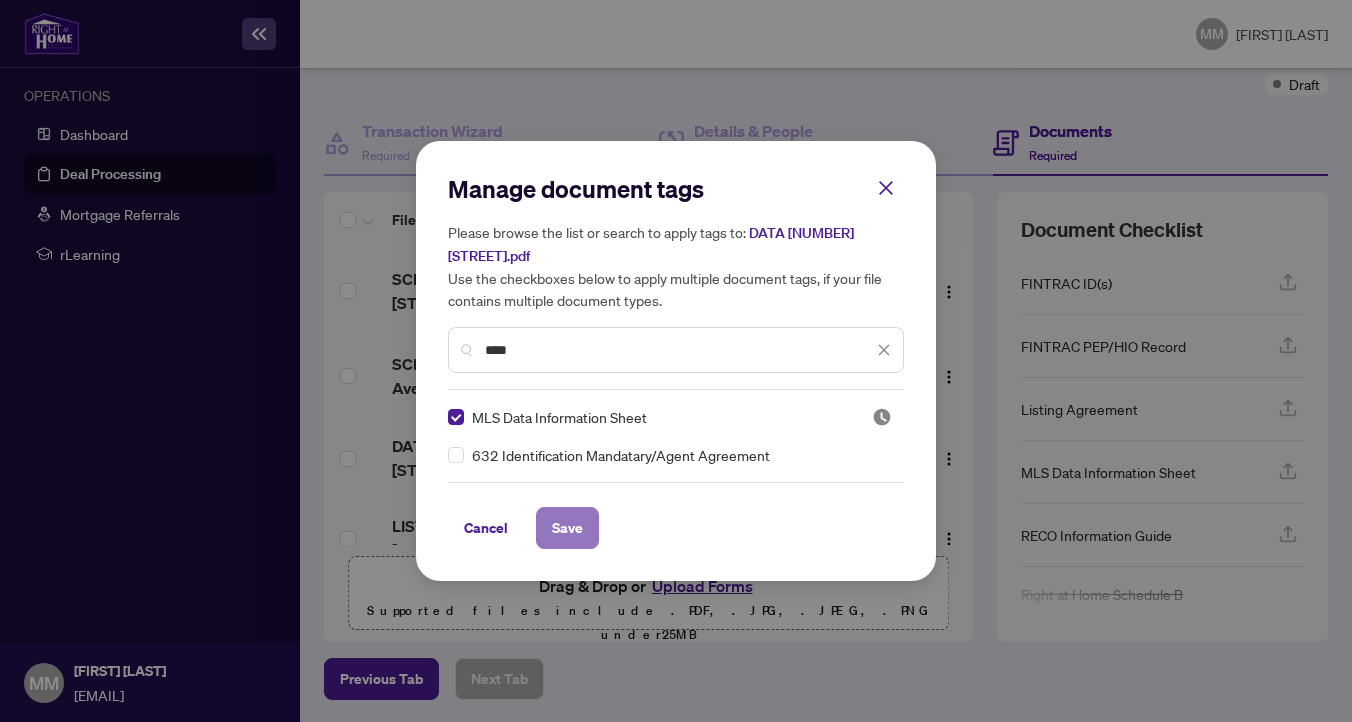 click on "Save" at bounding box center (567, 528) 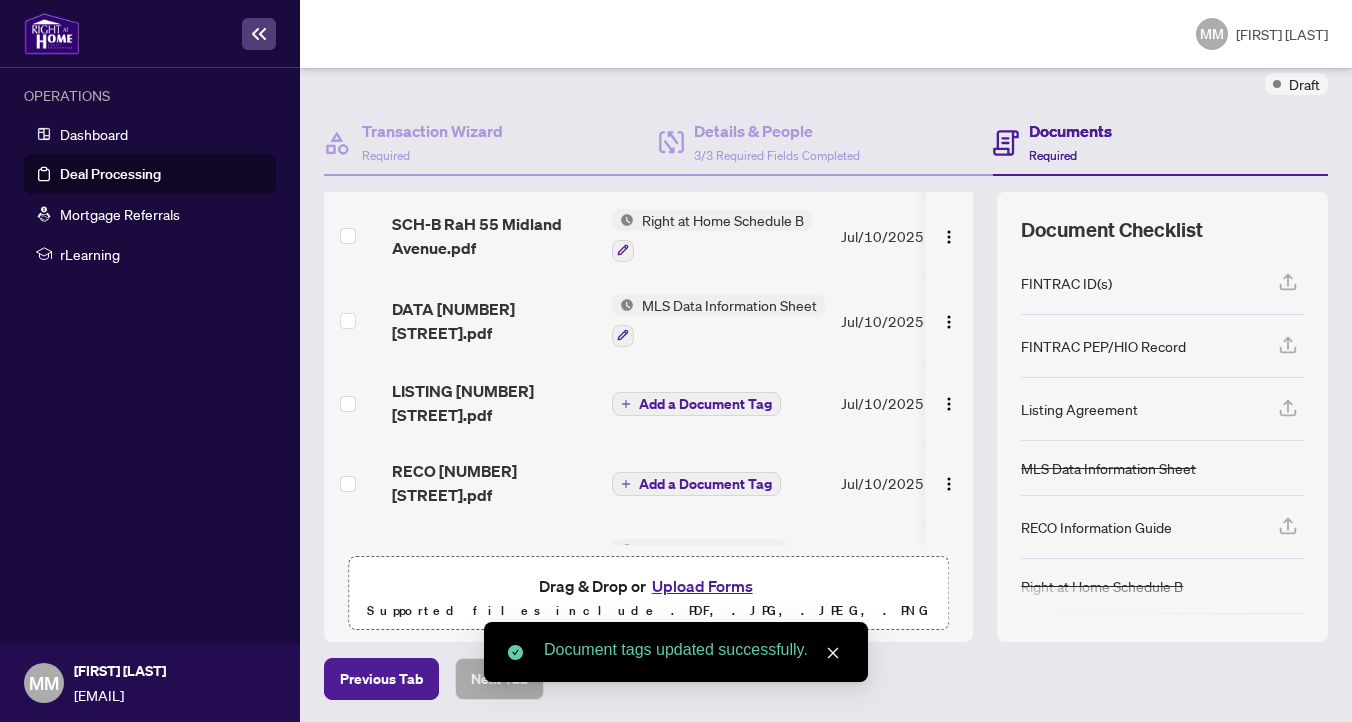 scroll, scrollTop: 150, scrollLeft: 0, axis: vertical 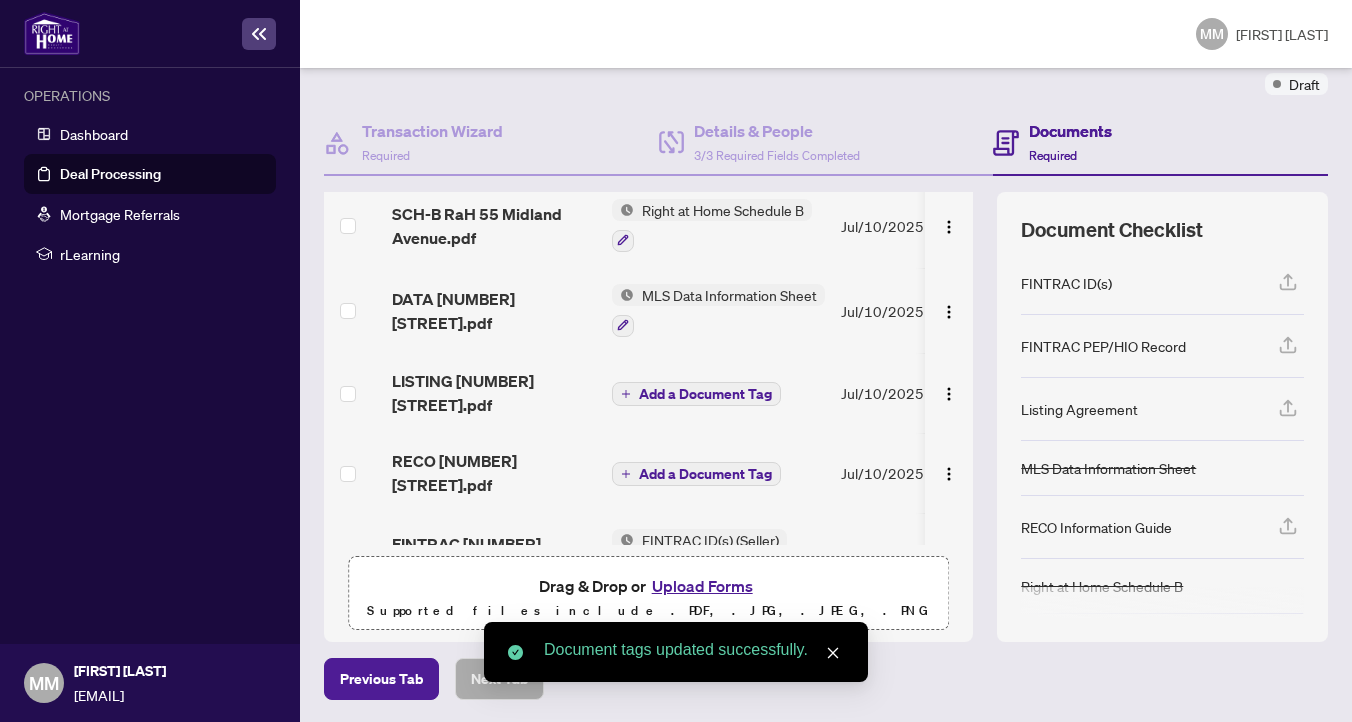 click on "Add a Document Tag" at bounding box center [705, 394] 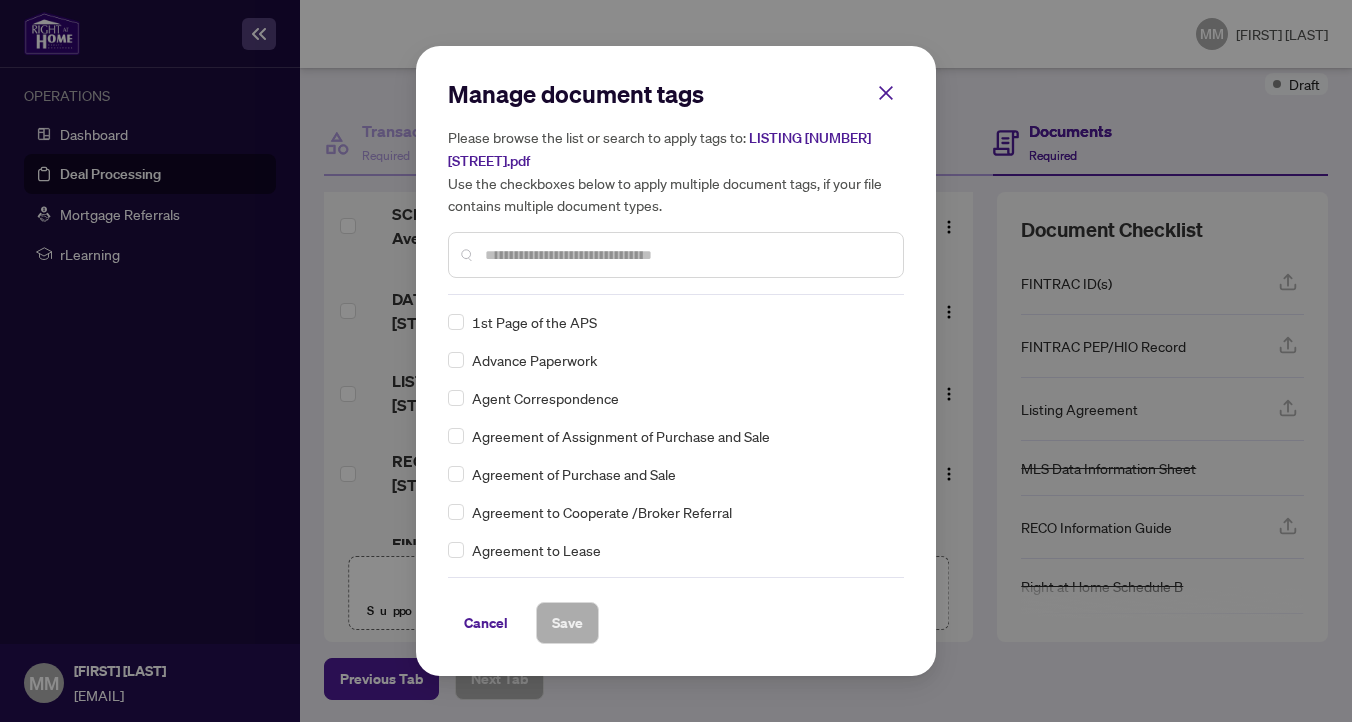 click at bounding box center (686, 255) 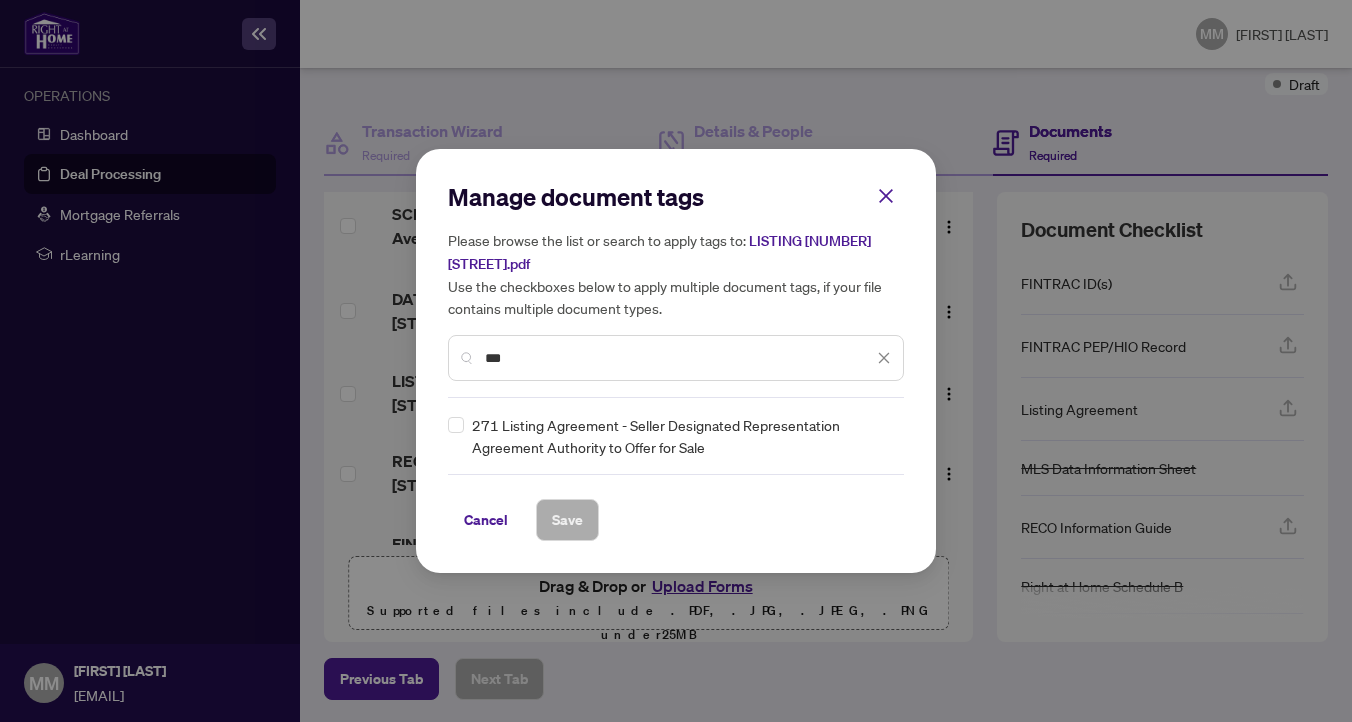 type on "***" 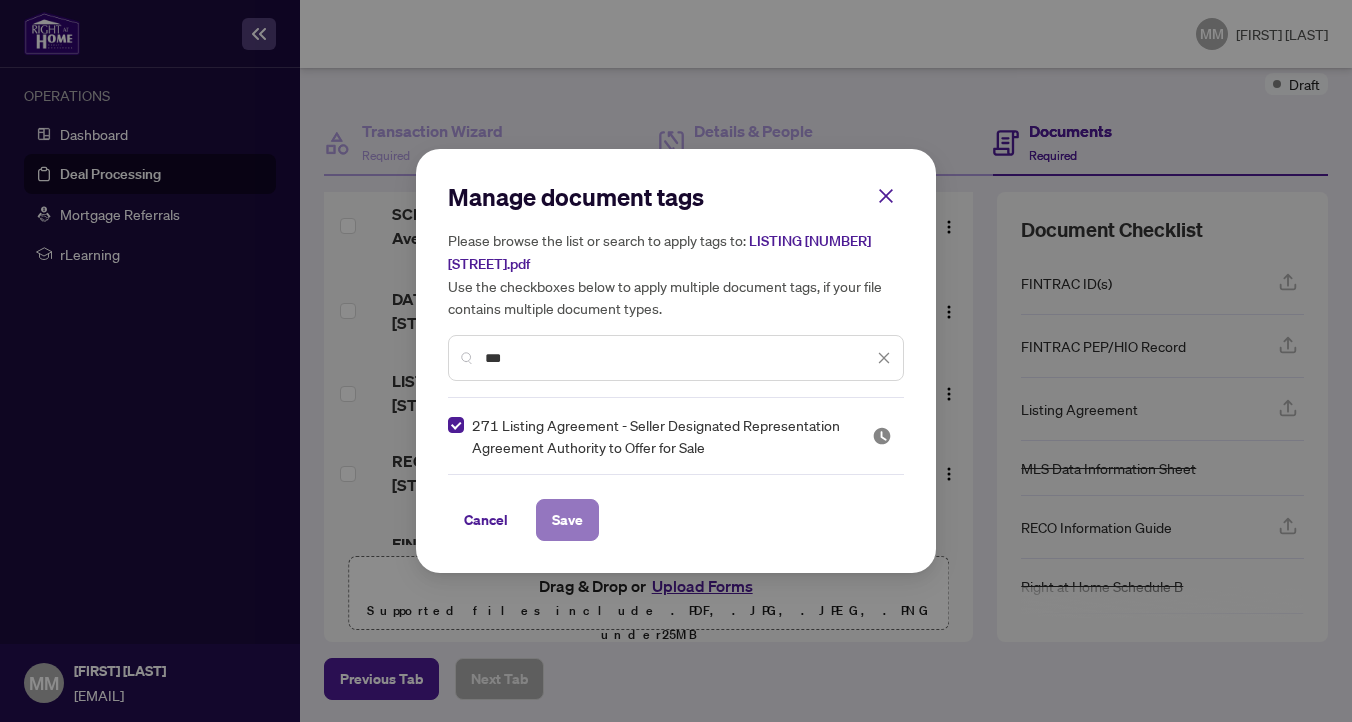 click on "Save" at bounding box center (567, 520) 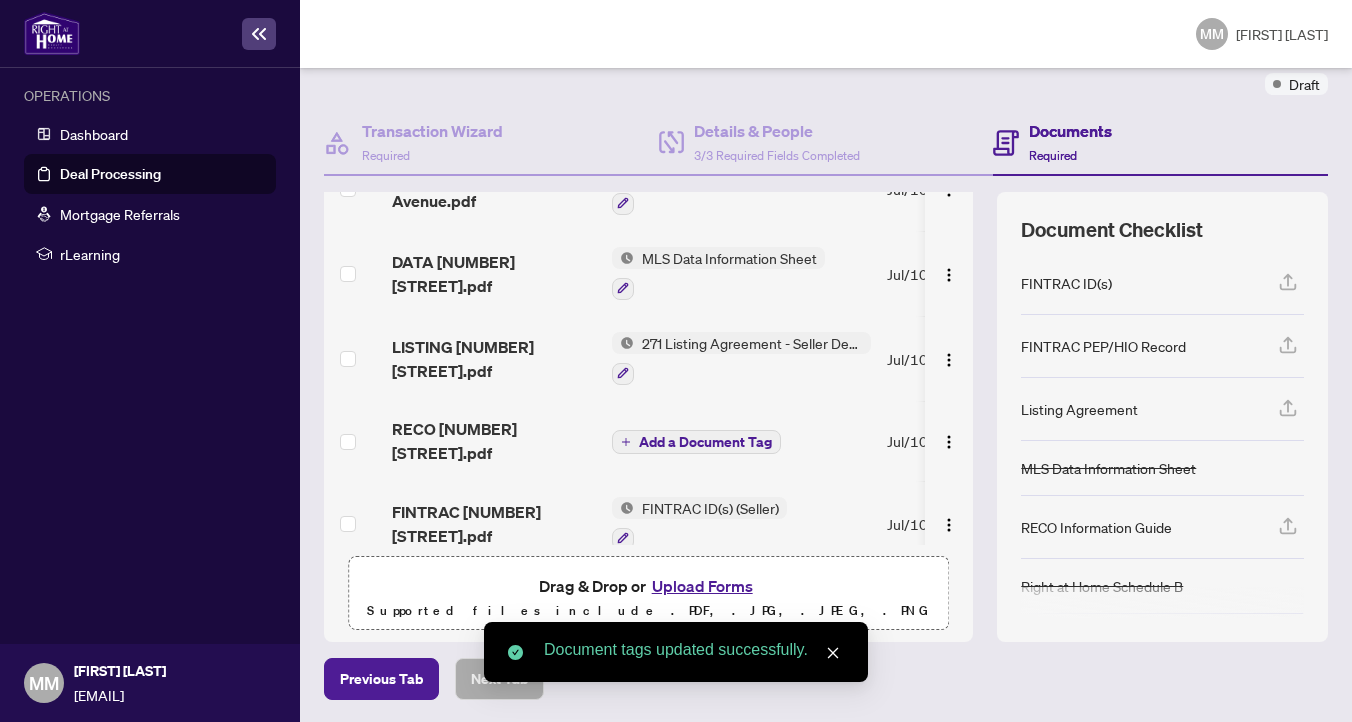 scroll, scrollTop: 210, scrollLeft: 0, axis: vertical 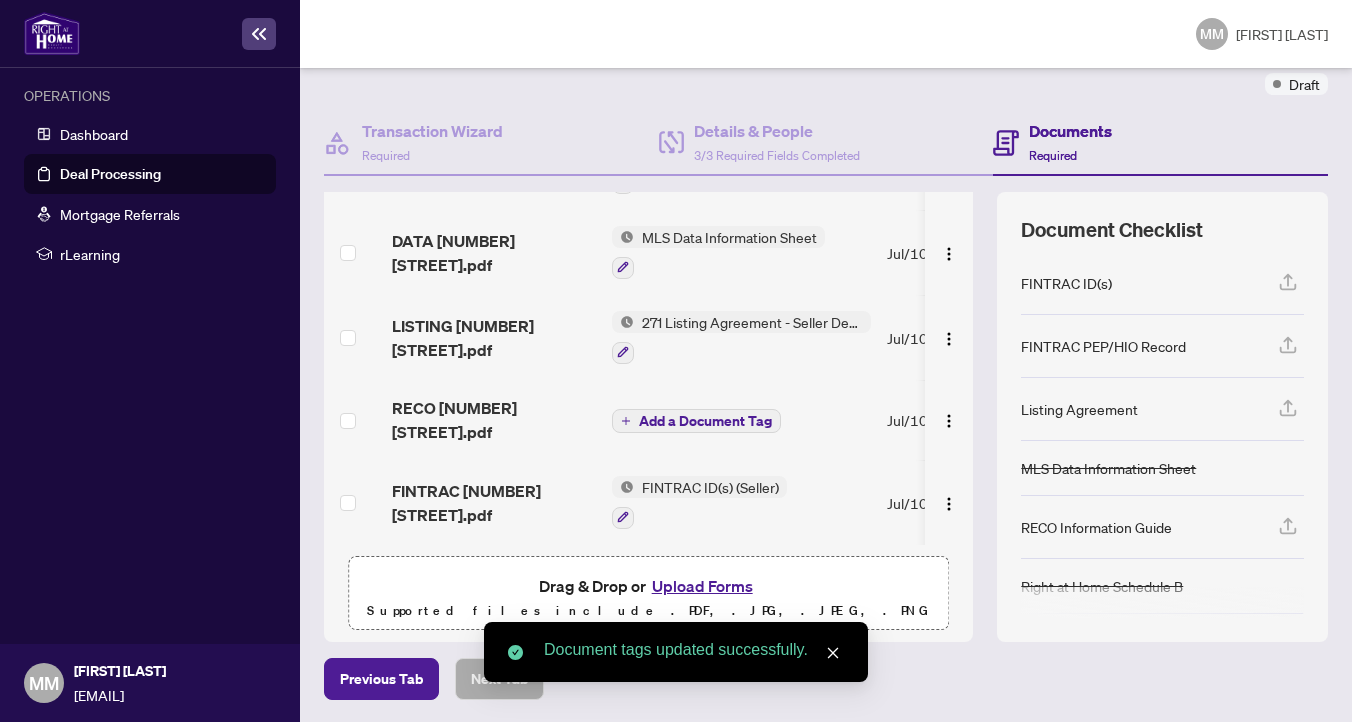 click on "Add a Document Tag" at bounding box center (696, 421) 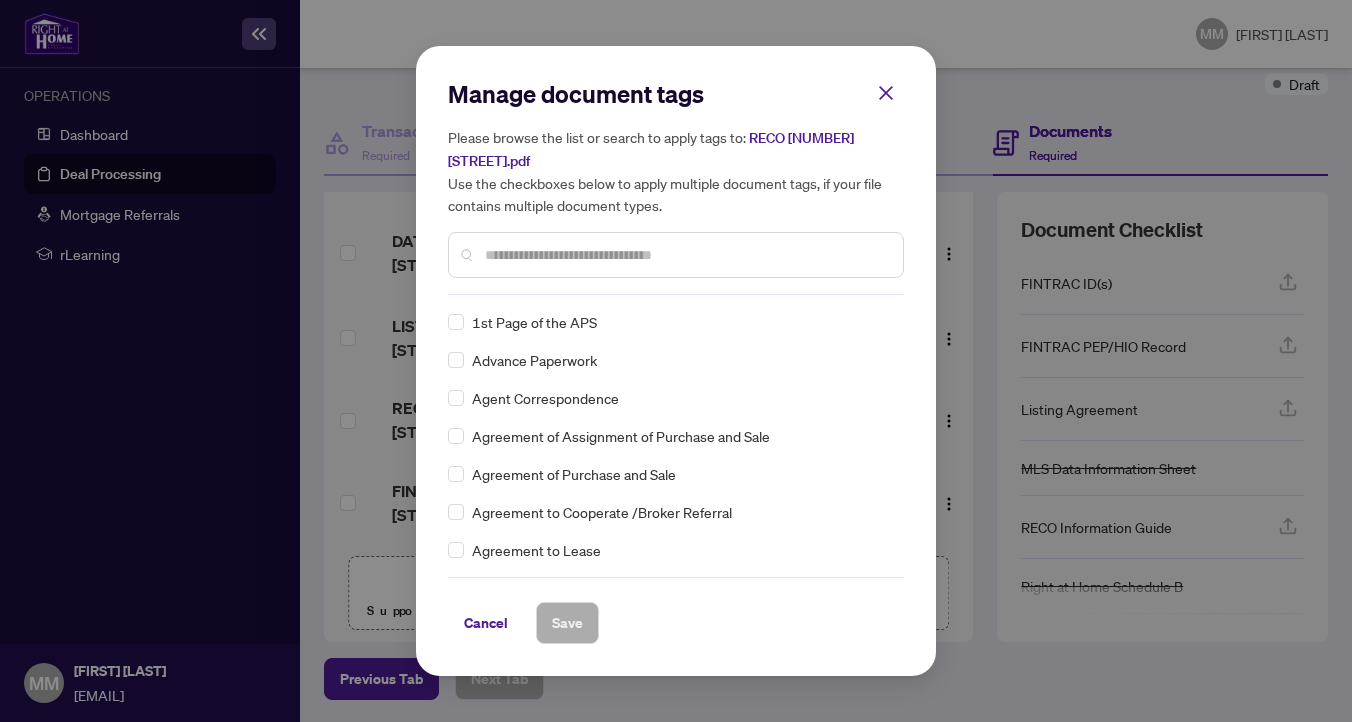 click at bounding box center [686, 255] 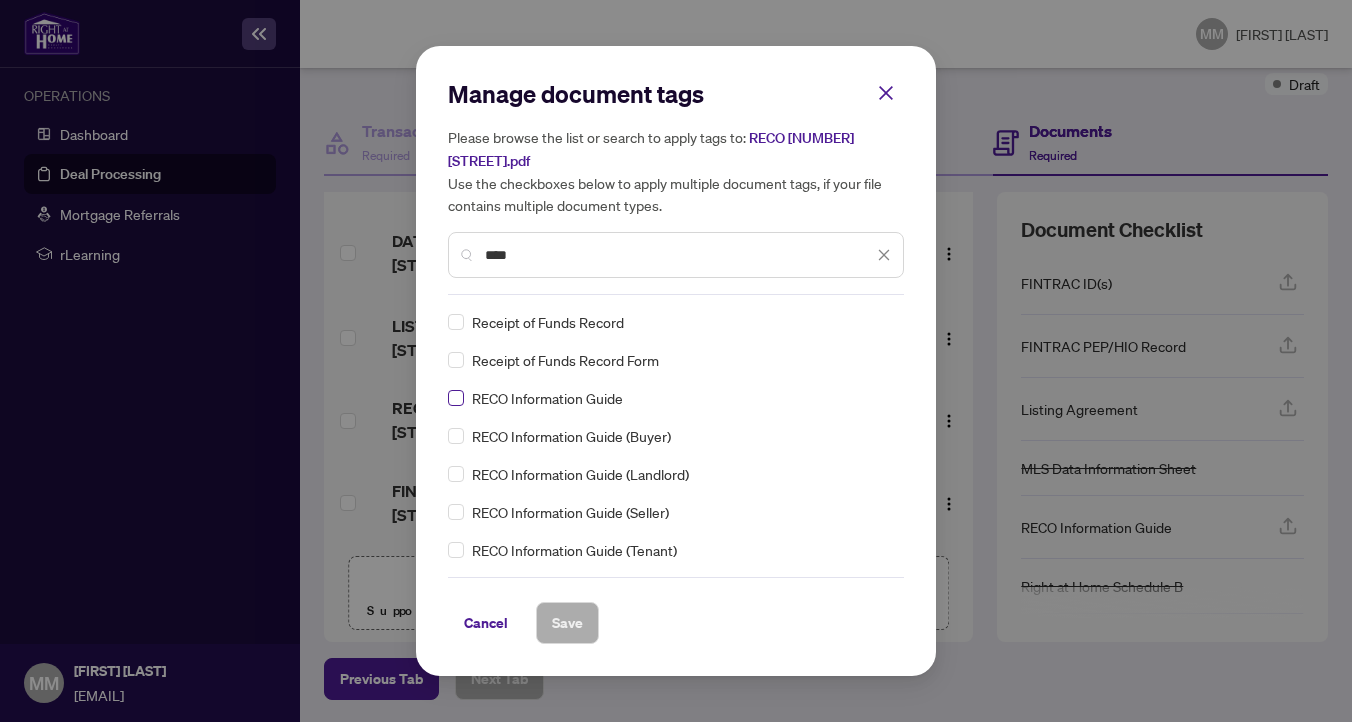scroll, scrollTop: 119, scrollLeft: 0, axis: vertical 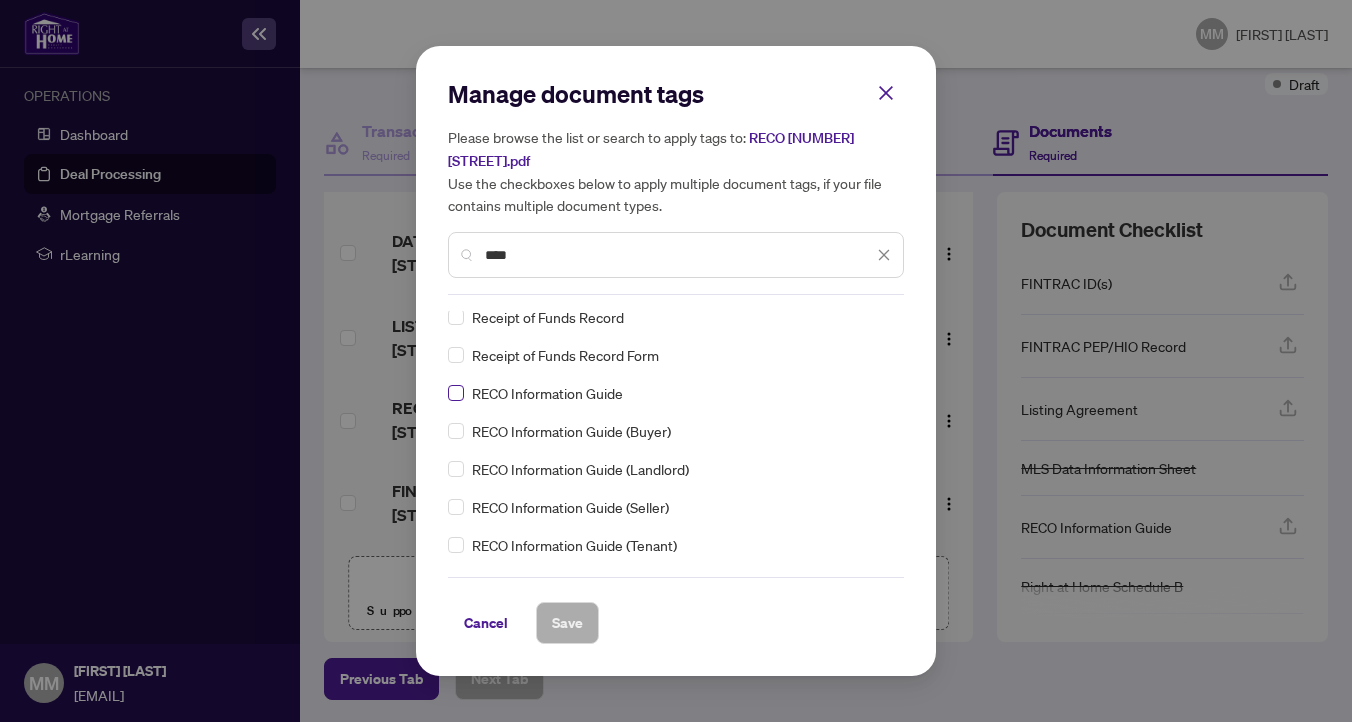 type on "****" 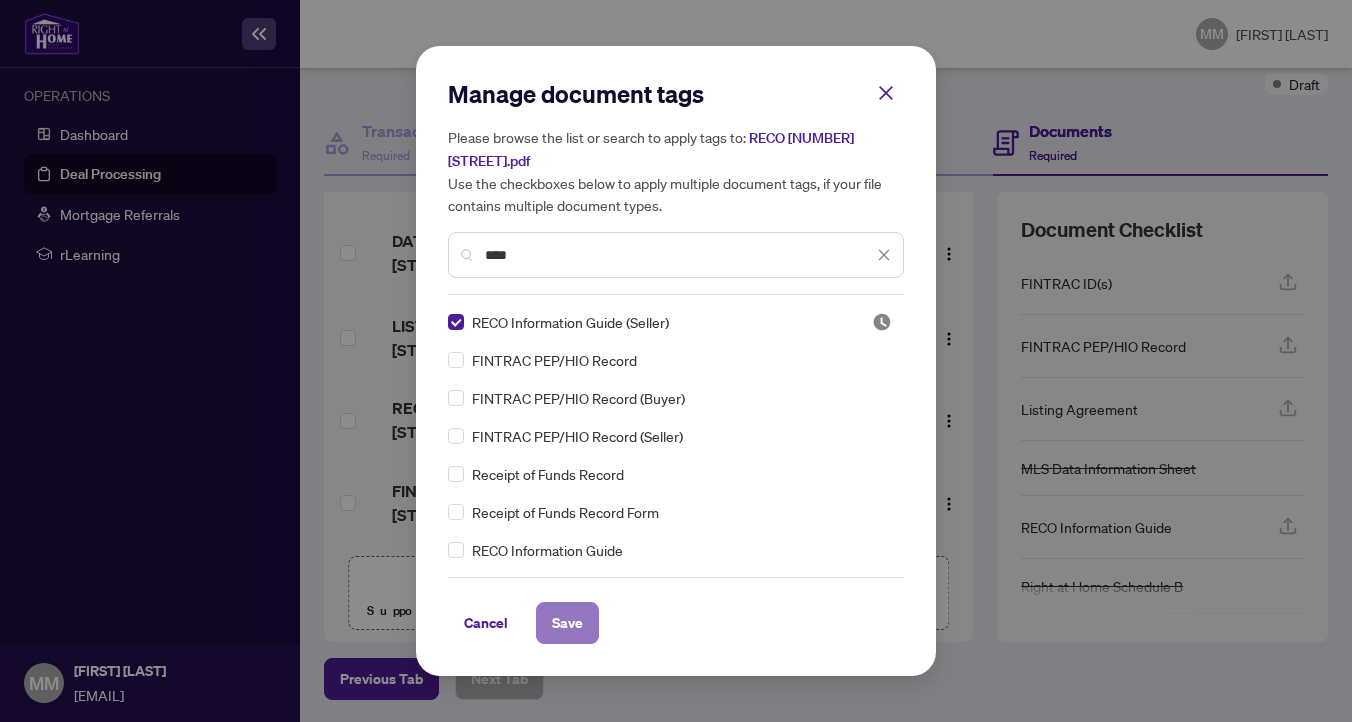click on "Save" at bounding box center (567, 623) 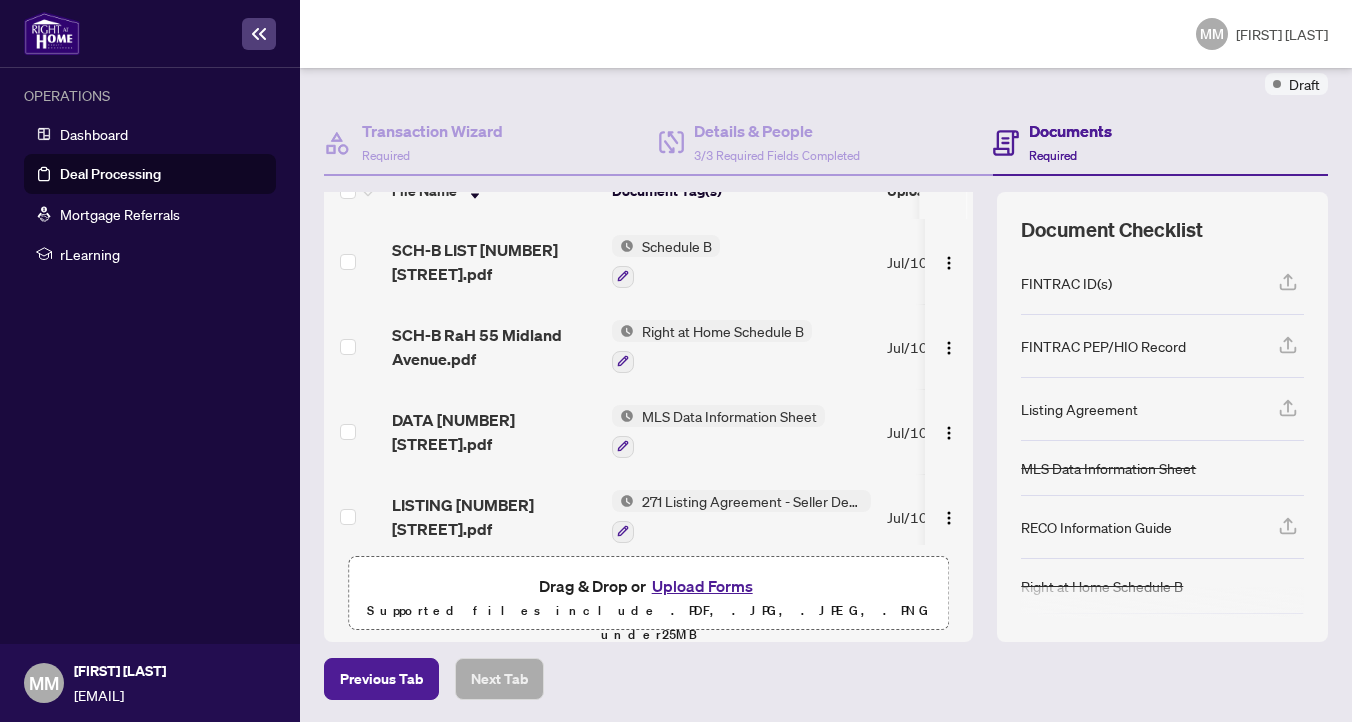 scroll, scrollTop: 0, scrollLeft: 0, axis: both 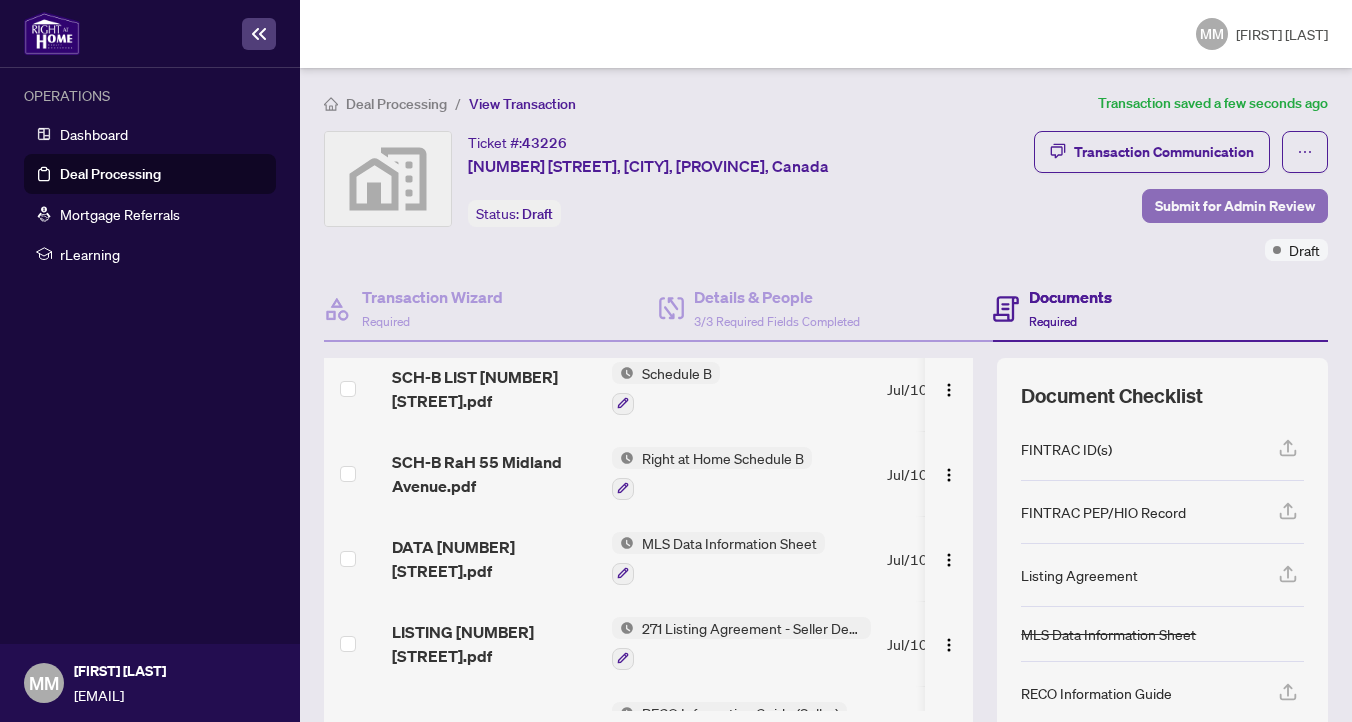 click on "Submit for Admin Review" at bounding box center [1235, 206] 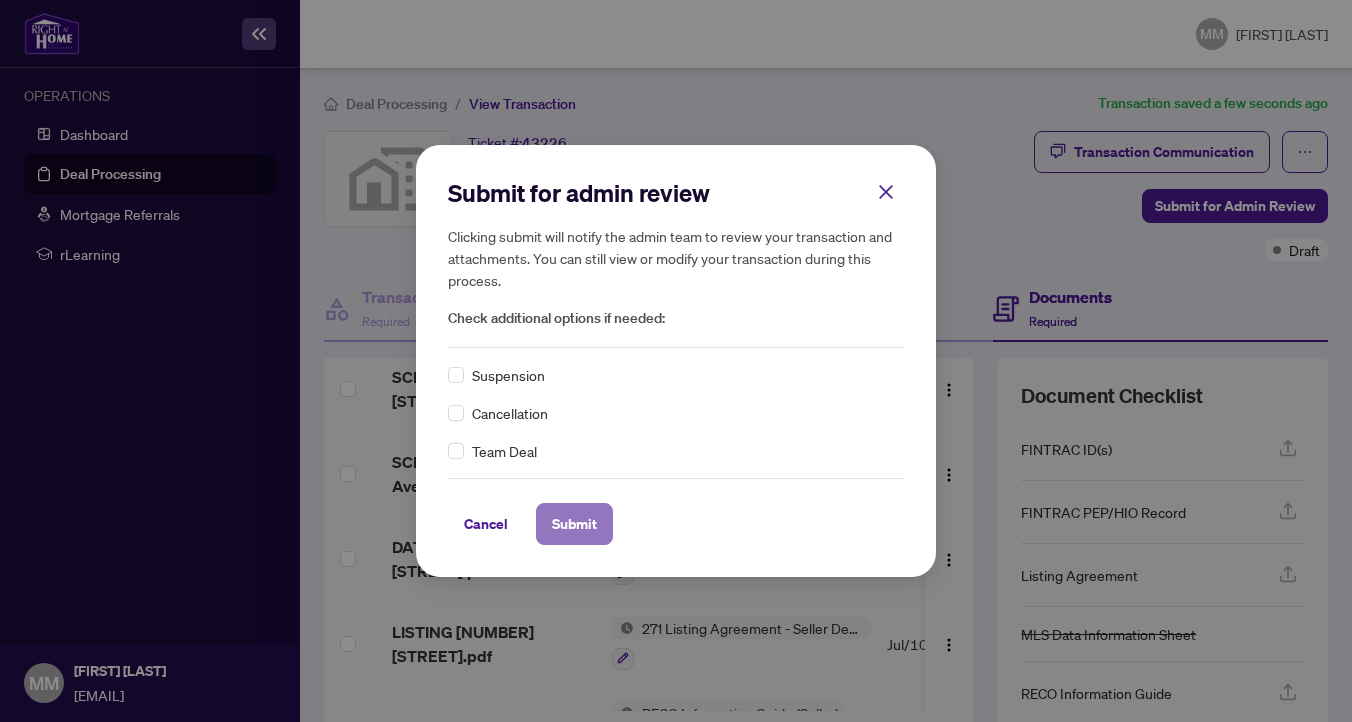 click on "Submit" at bounding box center [574, 524] 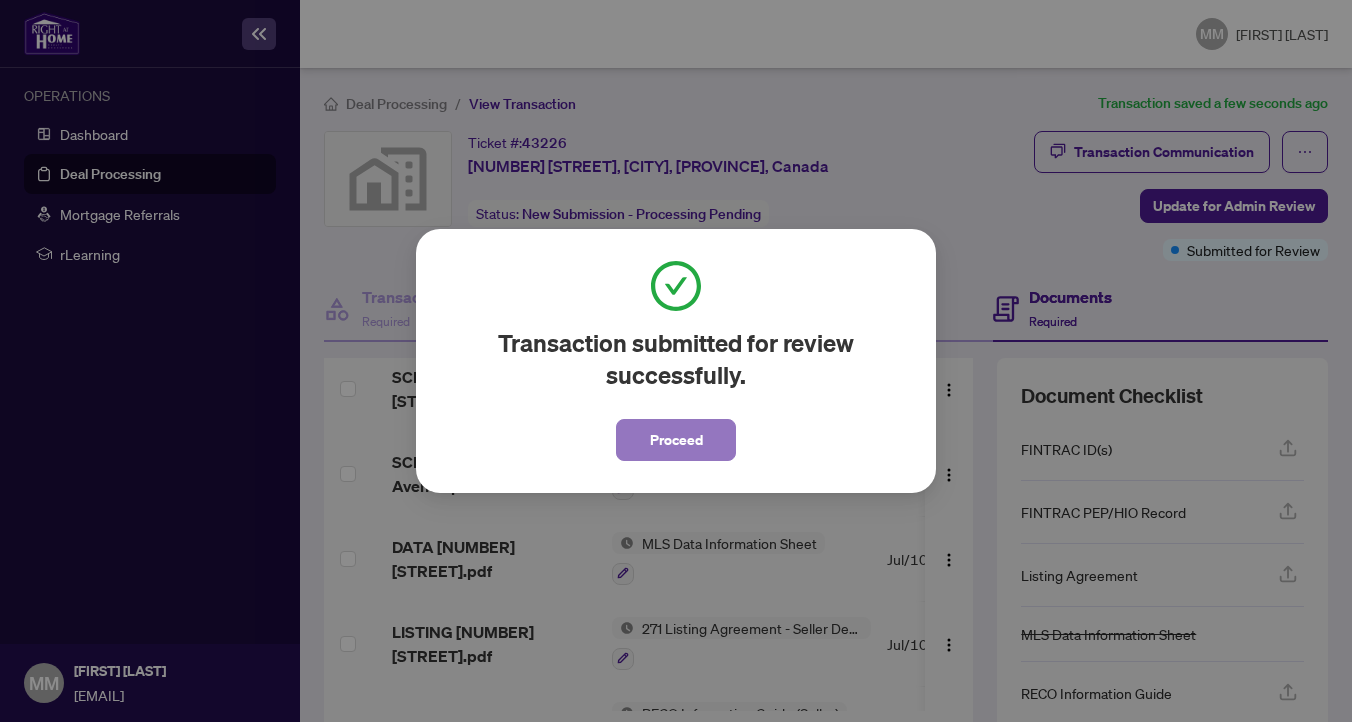 click on "Proceed" at bounding box center [676, 440] 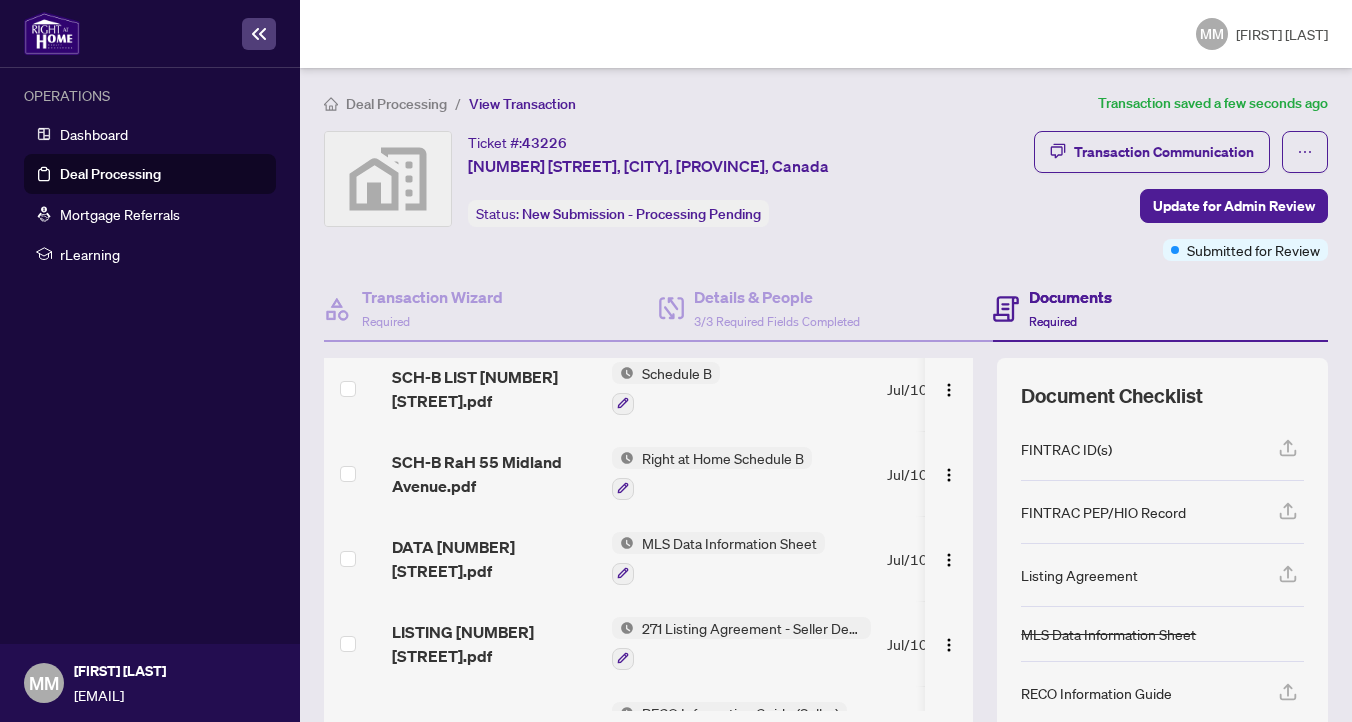 click at bounding box center (388, 179) 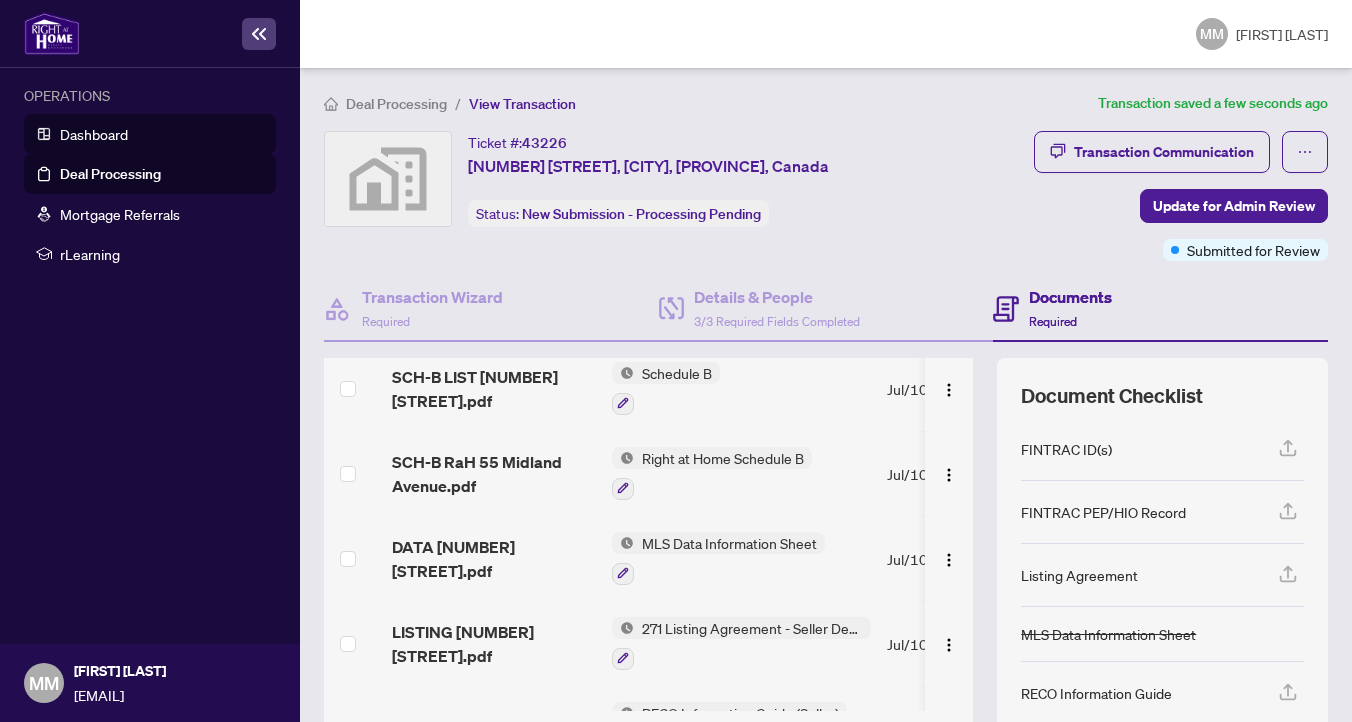 click on "Dashboard" at bounding box center [94, 134] 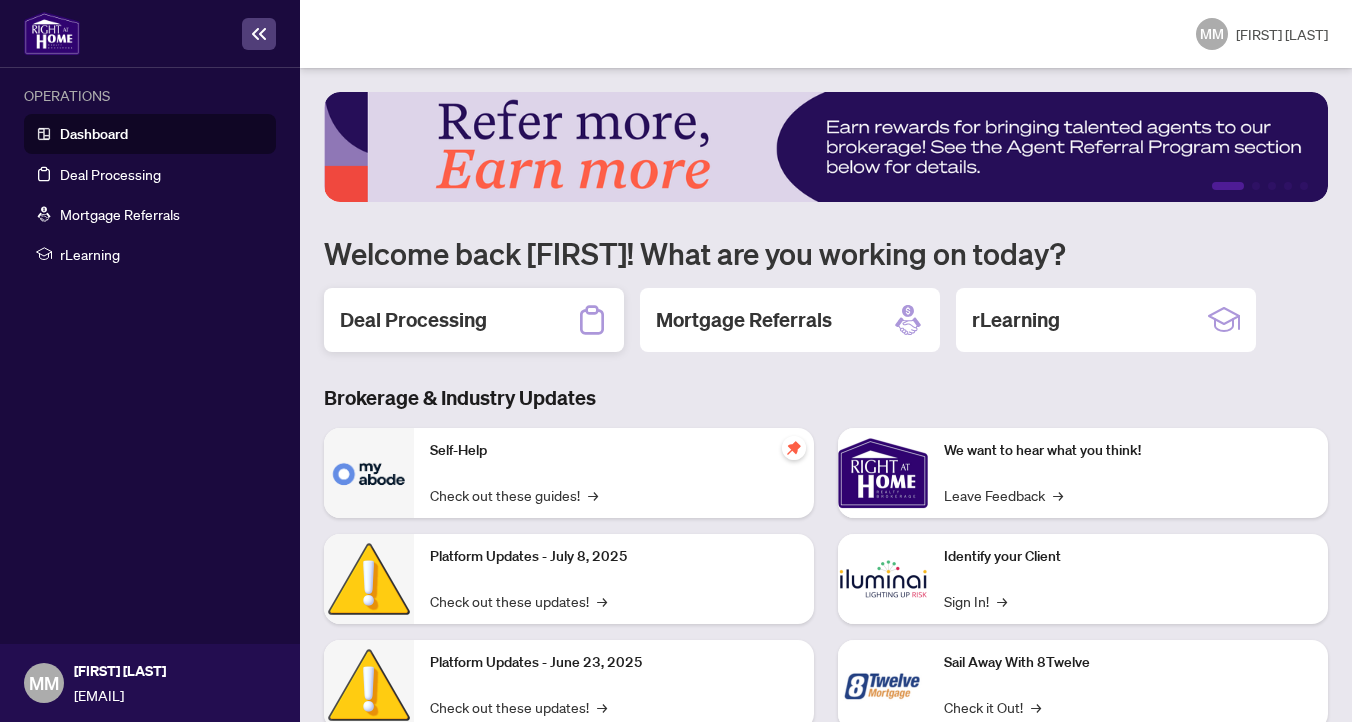 click on "Deal Processing" at bounding box center [413, 320] 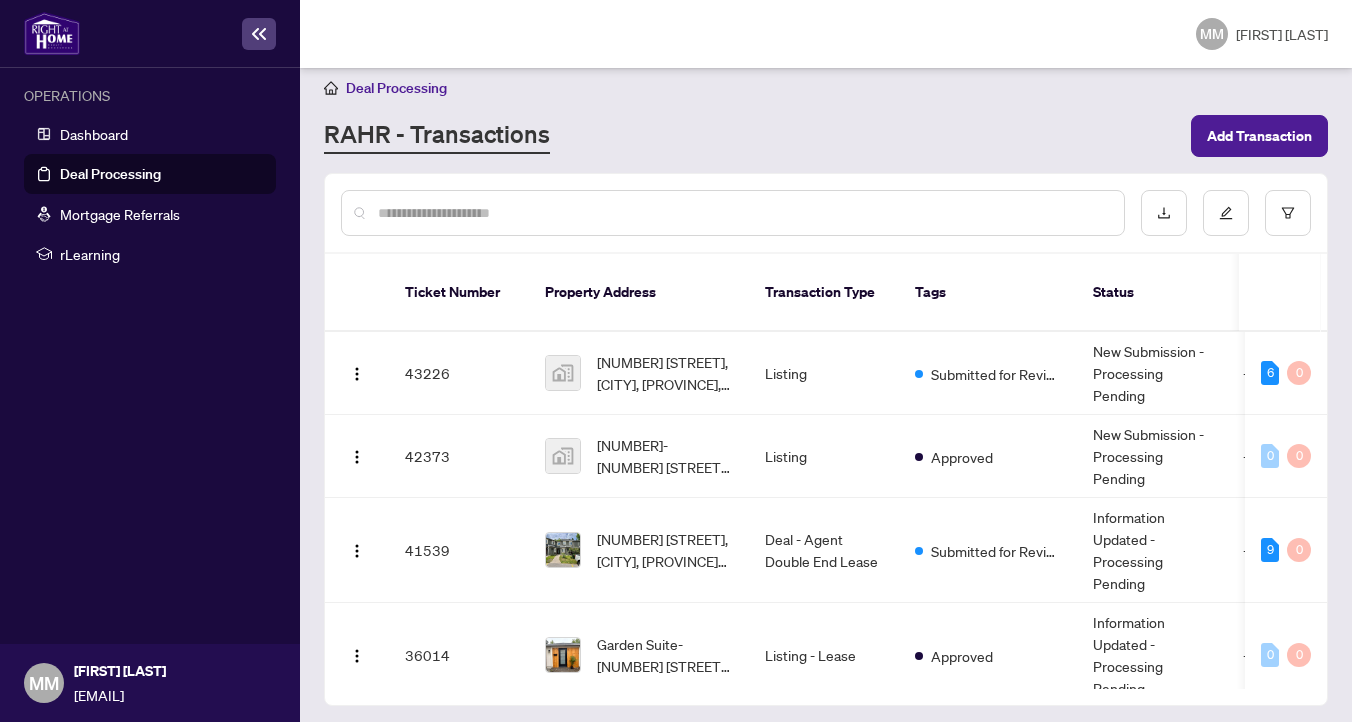scroll, scrollTop: 23, scrollLeft: 0, axis: vertical 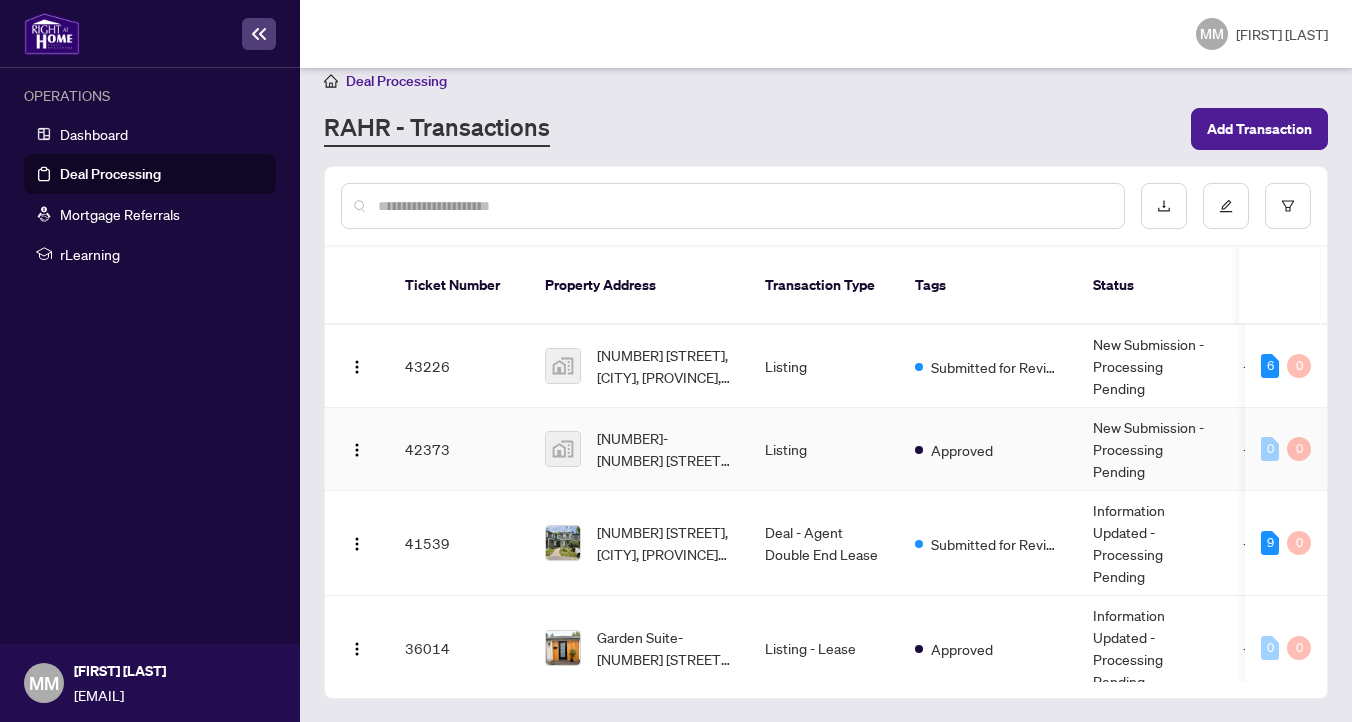 click at bounding box center (563, 449) 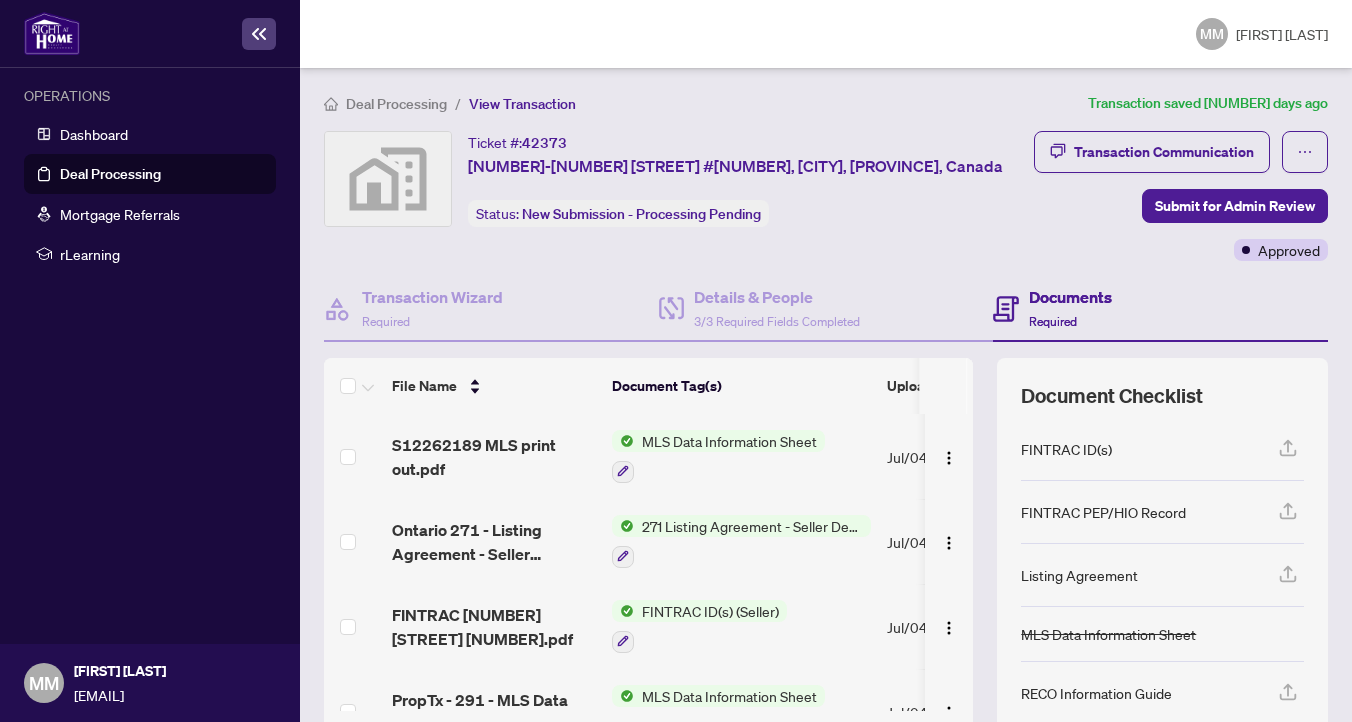 drag, startPoint x: 257, startPoint y: 34, endPoint x: 299, endPoint y: 93, distance: 72.42237 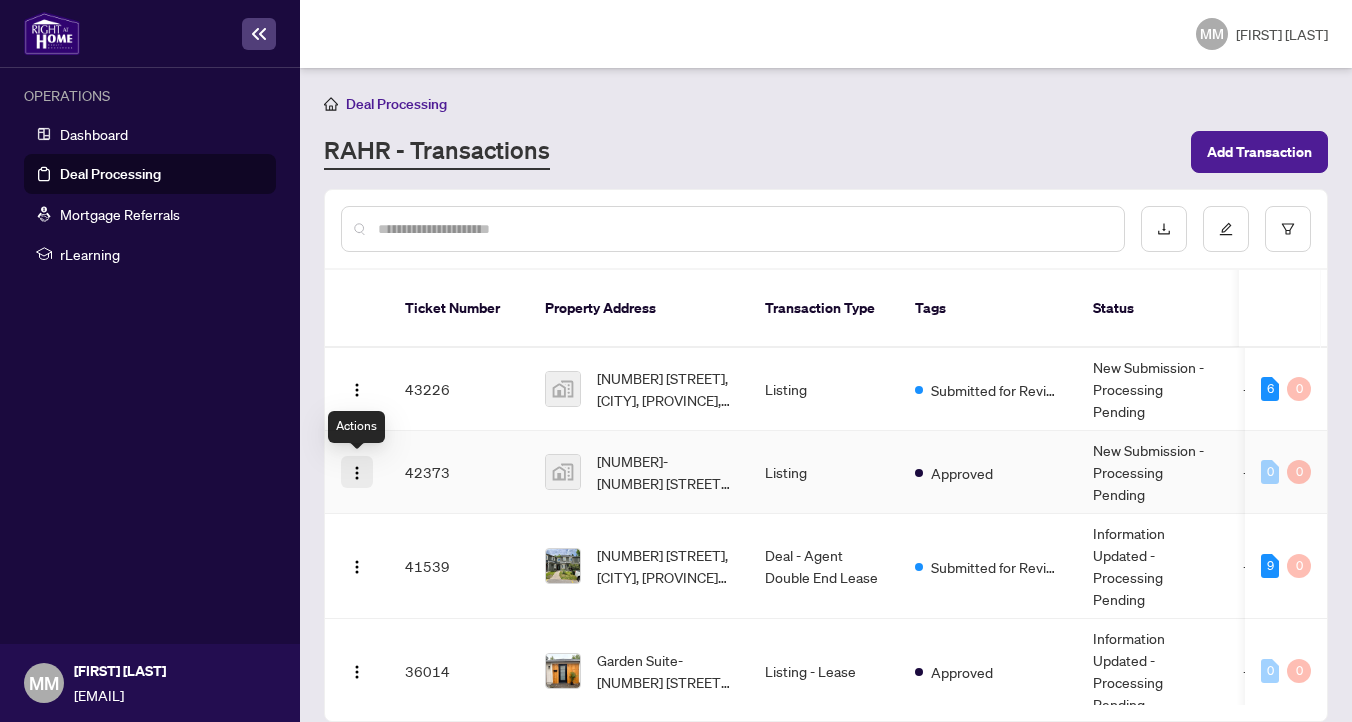 click at bounding box center [357, 473] 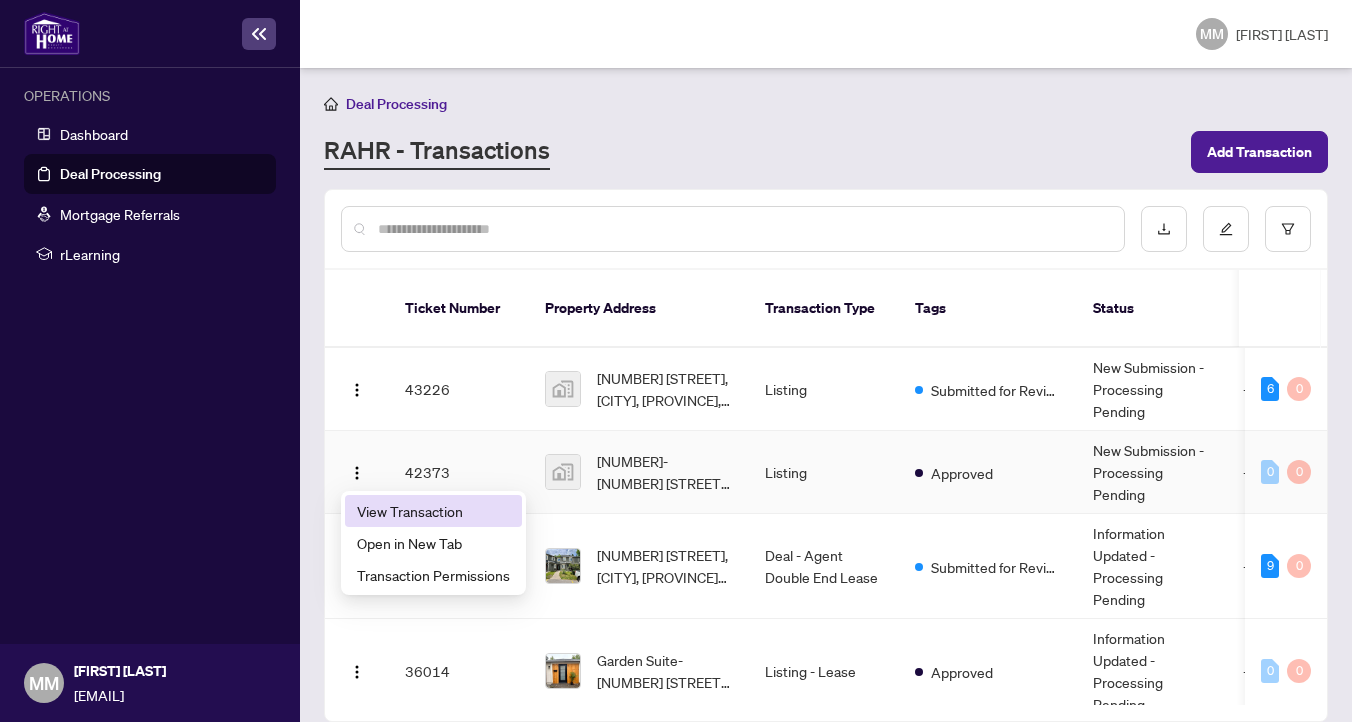 click on "View Transaction" at bounding box center (433, 511) 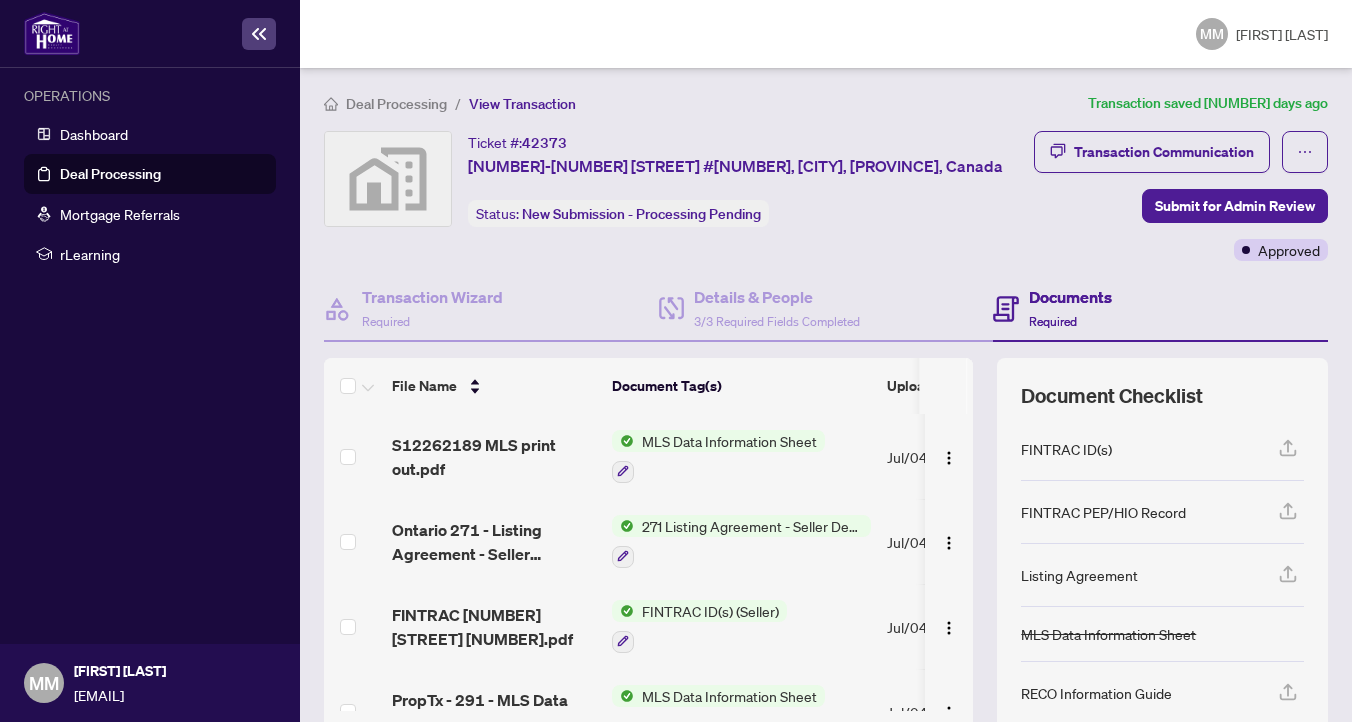 click at bounding box center [388, 179] 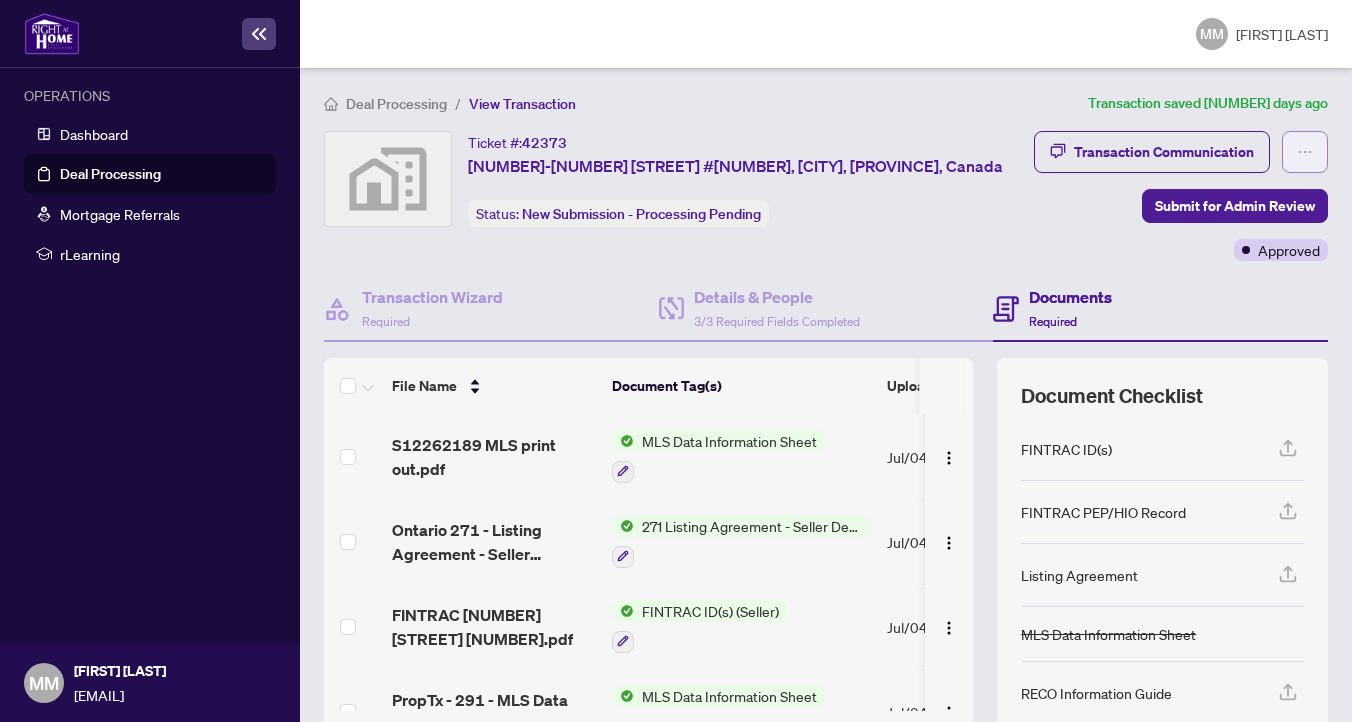 click 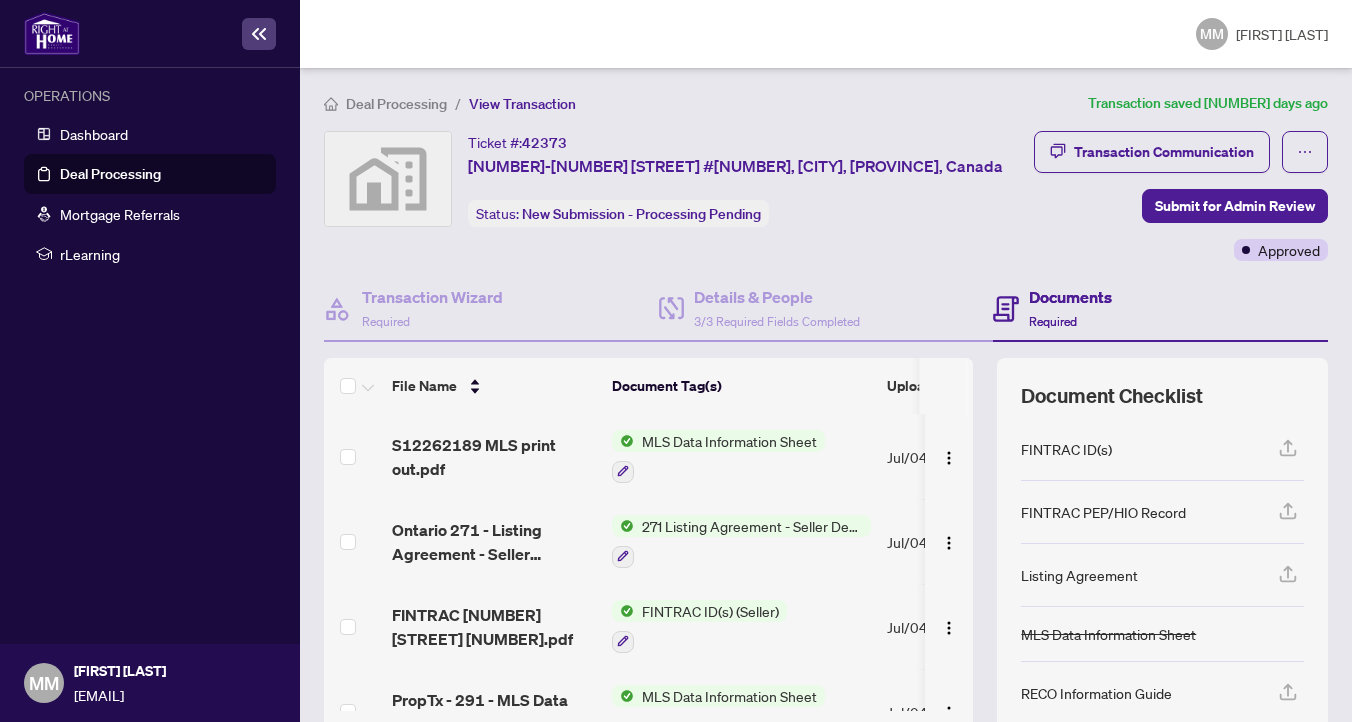 click on "Transaction Communication Submit for Admin Review Approved" at bounding box center [1176, 196] 